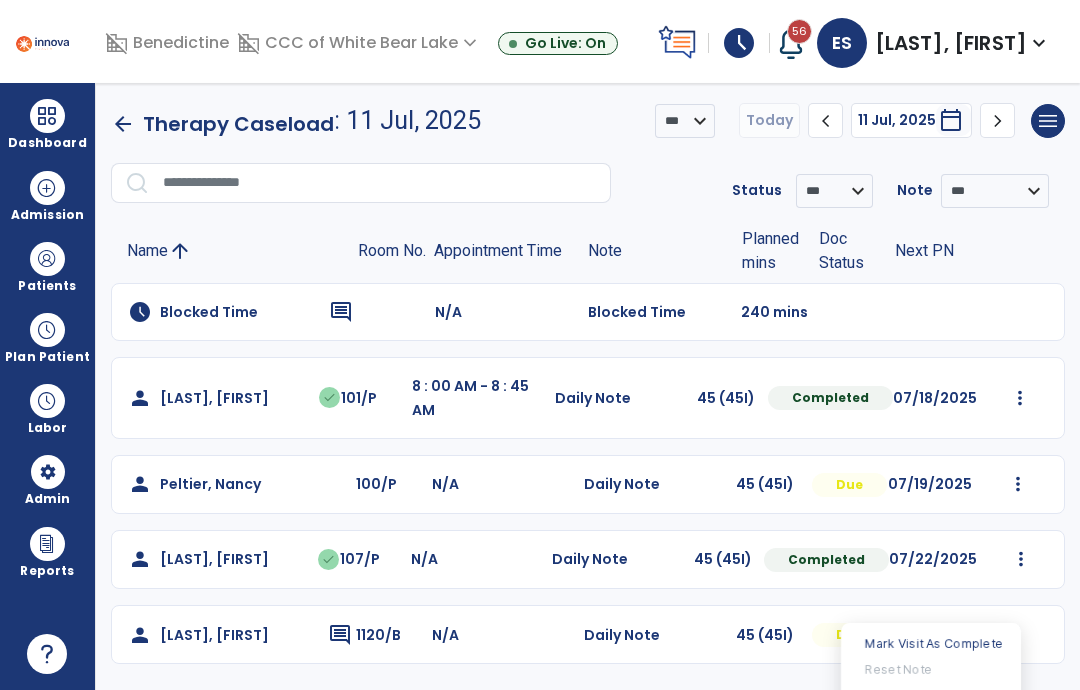 click on "Open Document" at bounding box center (931, 696) 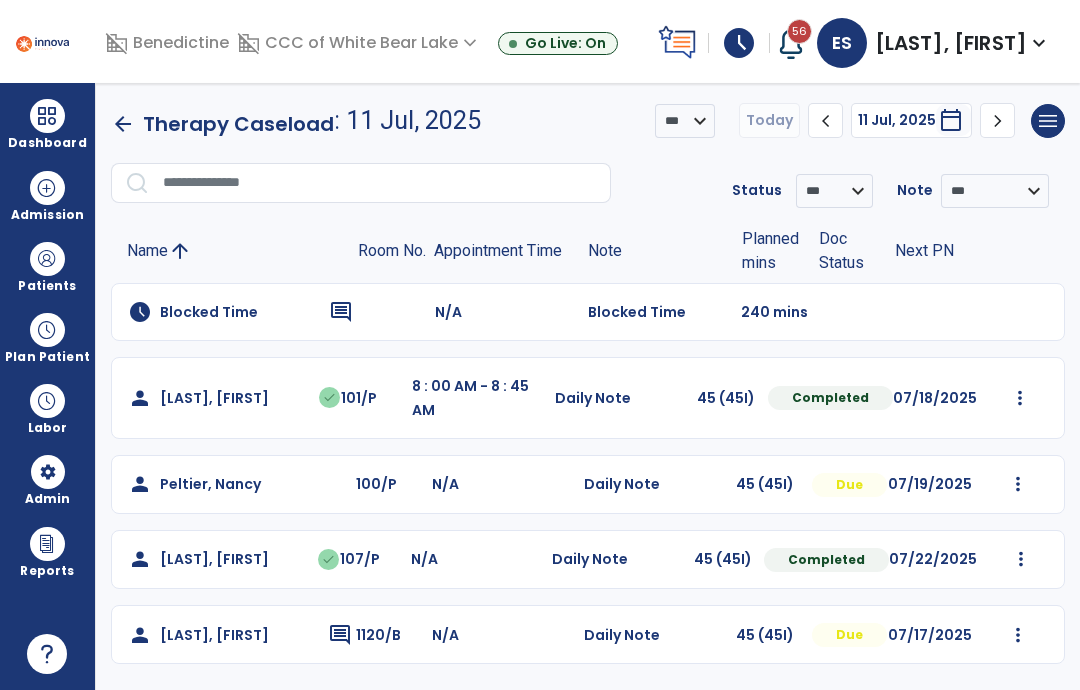 click at bounding box center (1020, 398) 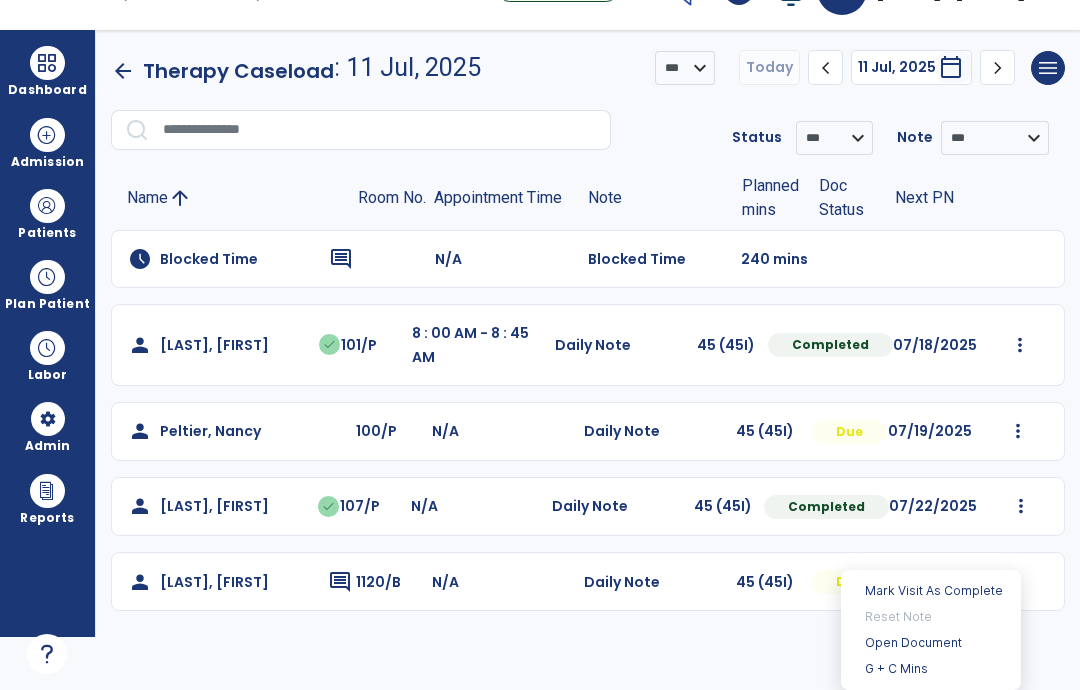 click on "Open Document" at bounding box center [931, 643] 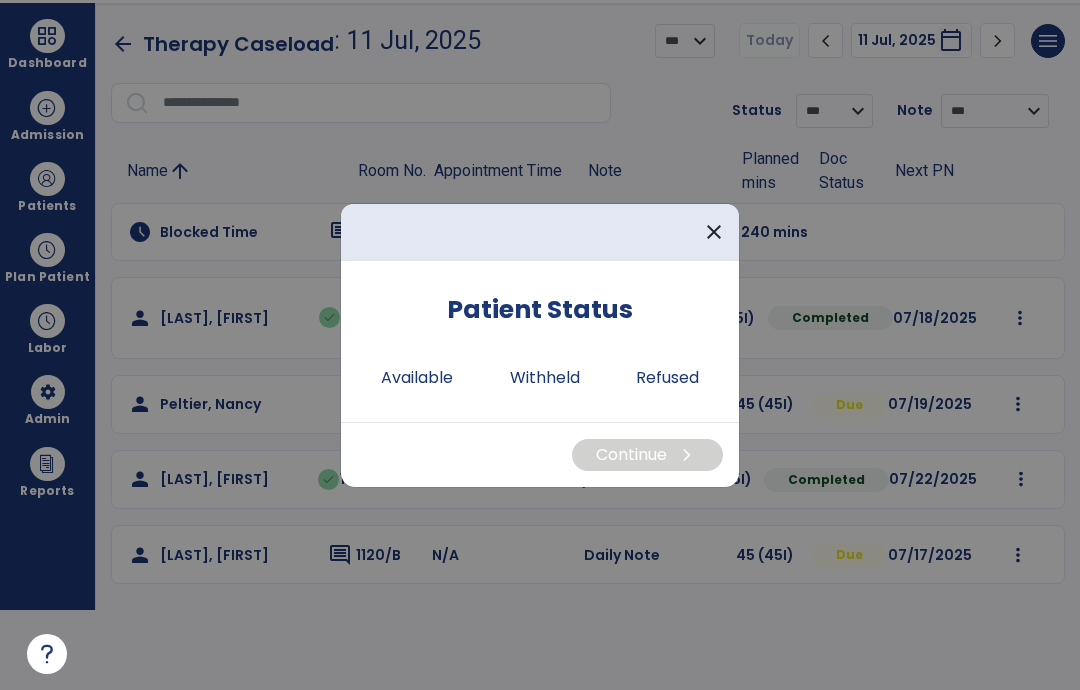 scroll, scrollTop: 0, scrollLeft: 0, axis: both 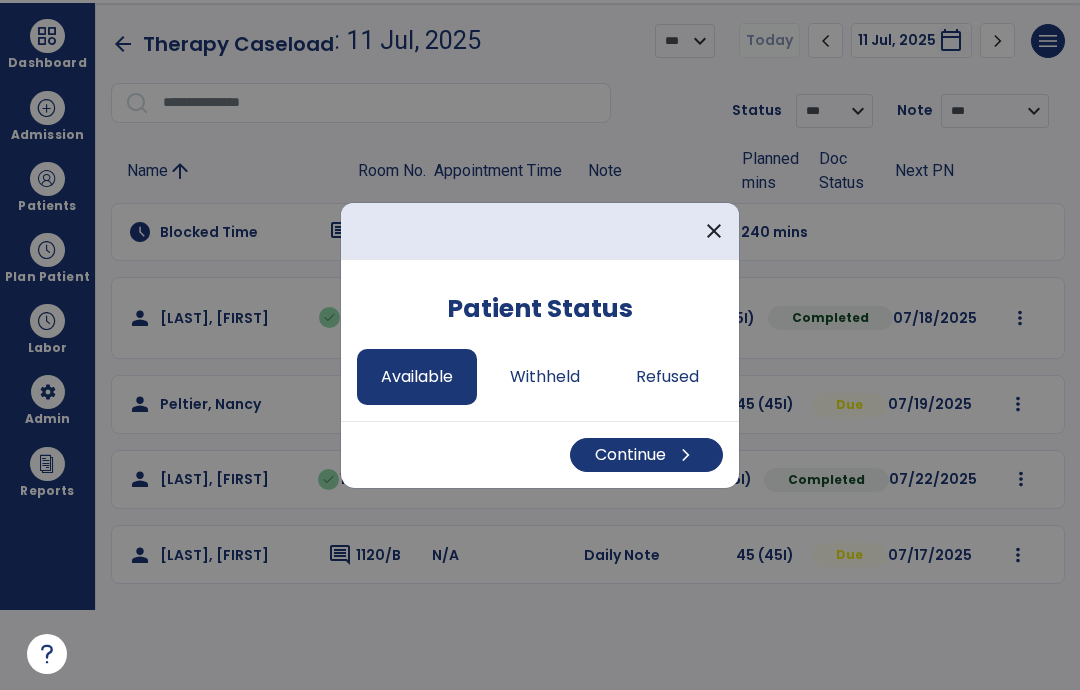 click on "Continue   chevron_right" at bounding box center (646, 455) 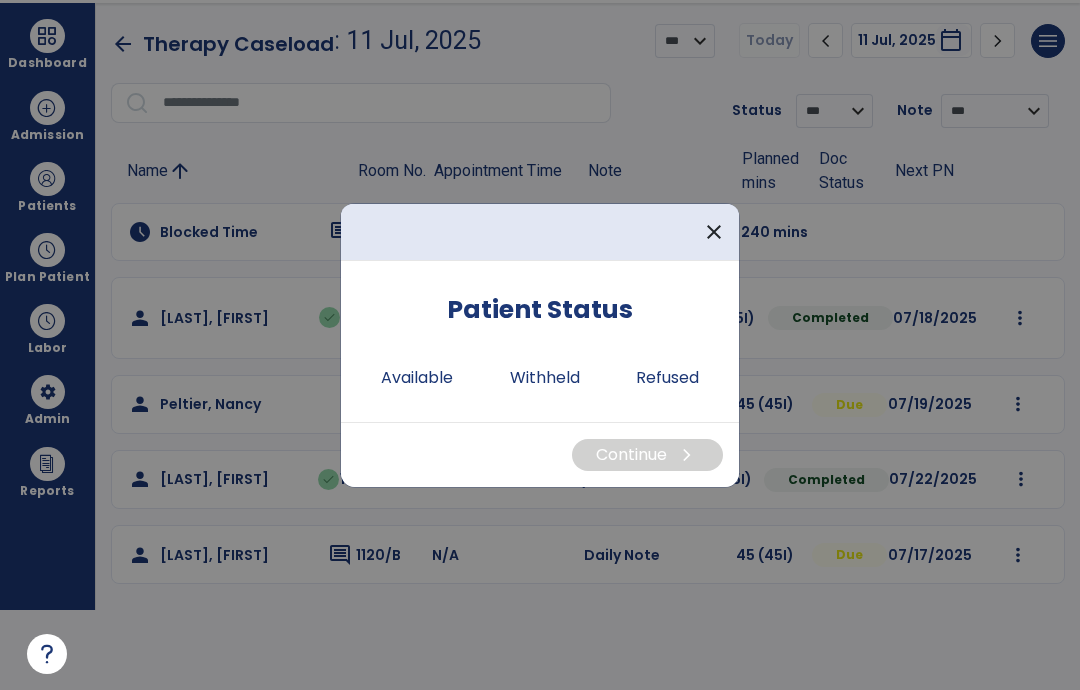 select on "*" 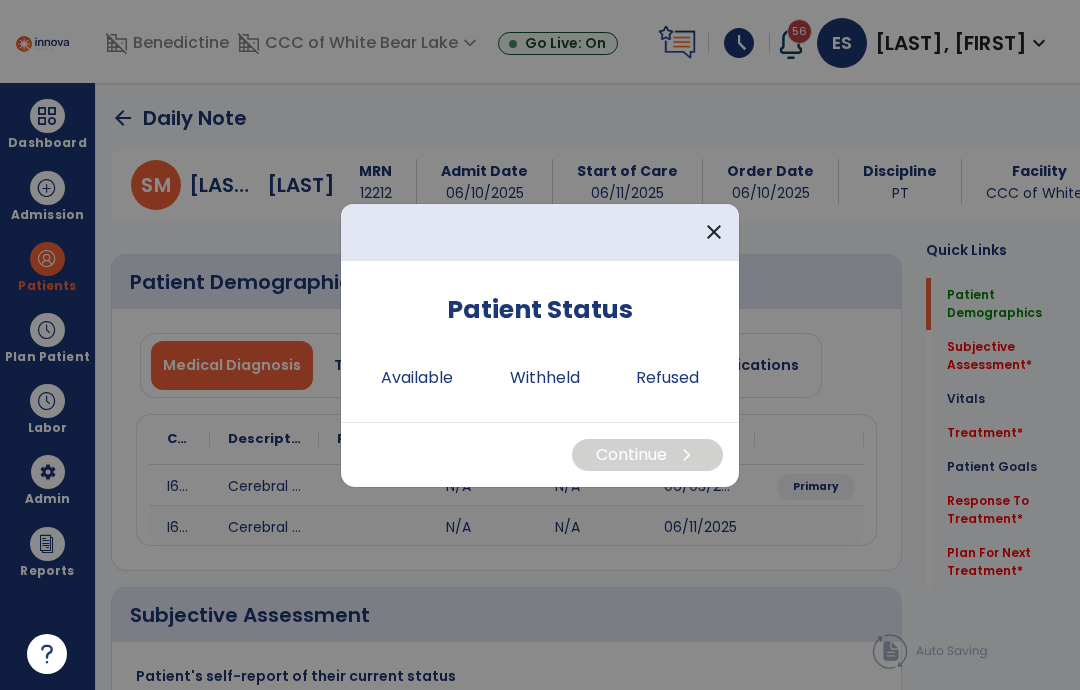 scroll, scrollTop: 80, scrollLeft: 0, axis: vertical 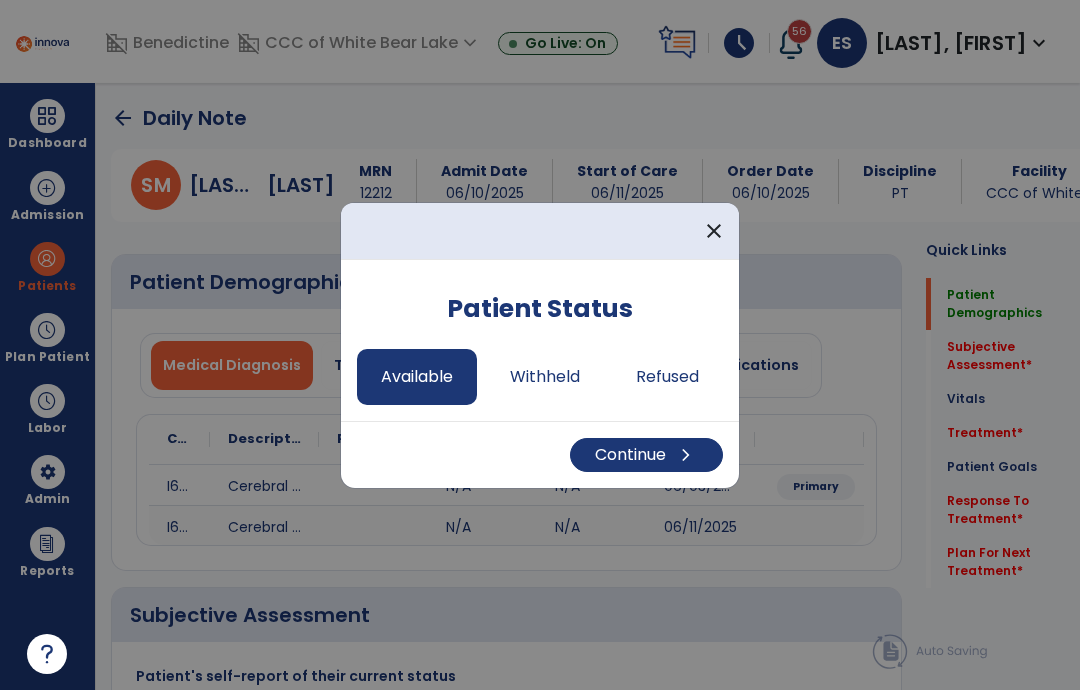 click on "Continue   chevron_right" at bounding box center (646, 455) 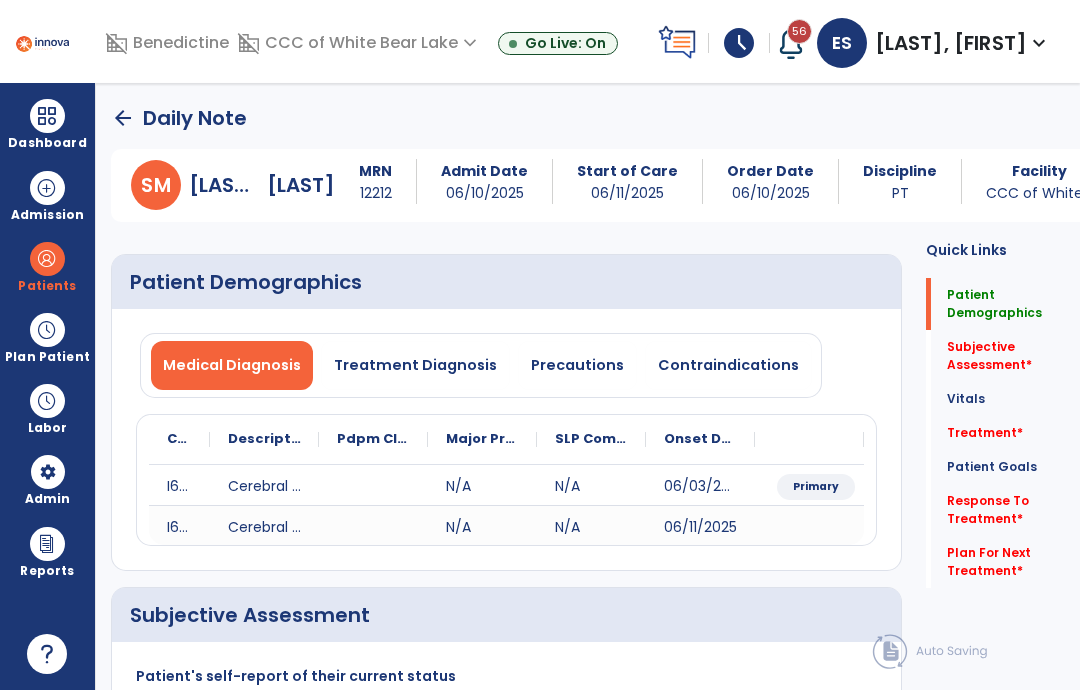 click on "Precautions" at bounding box center (577, 365) 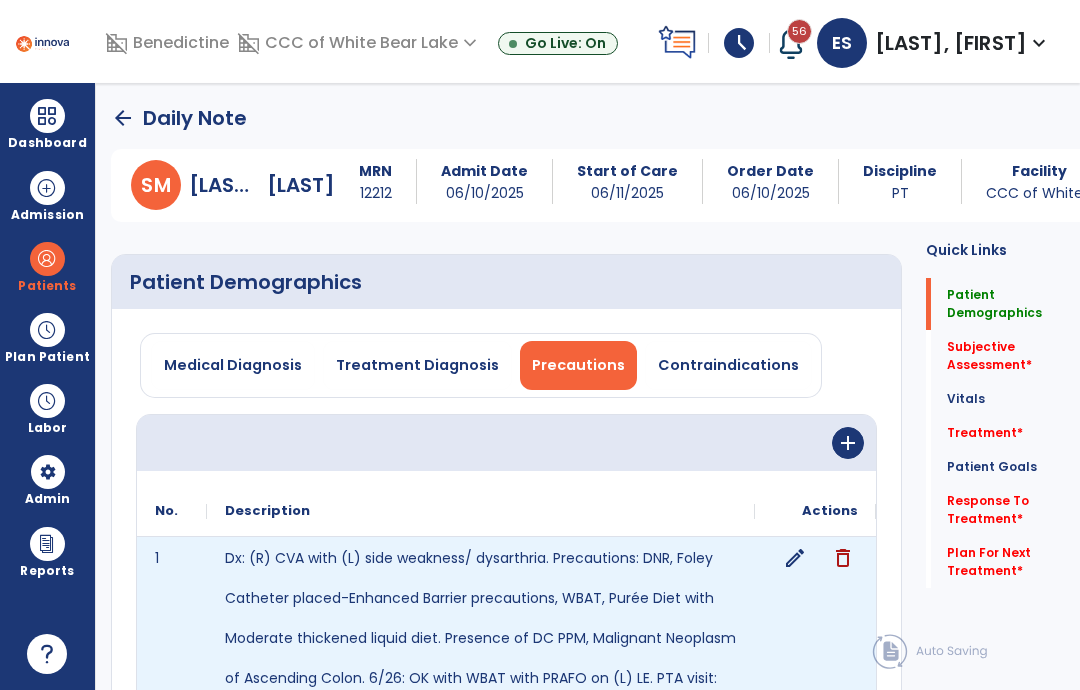 click on "edit" 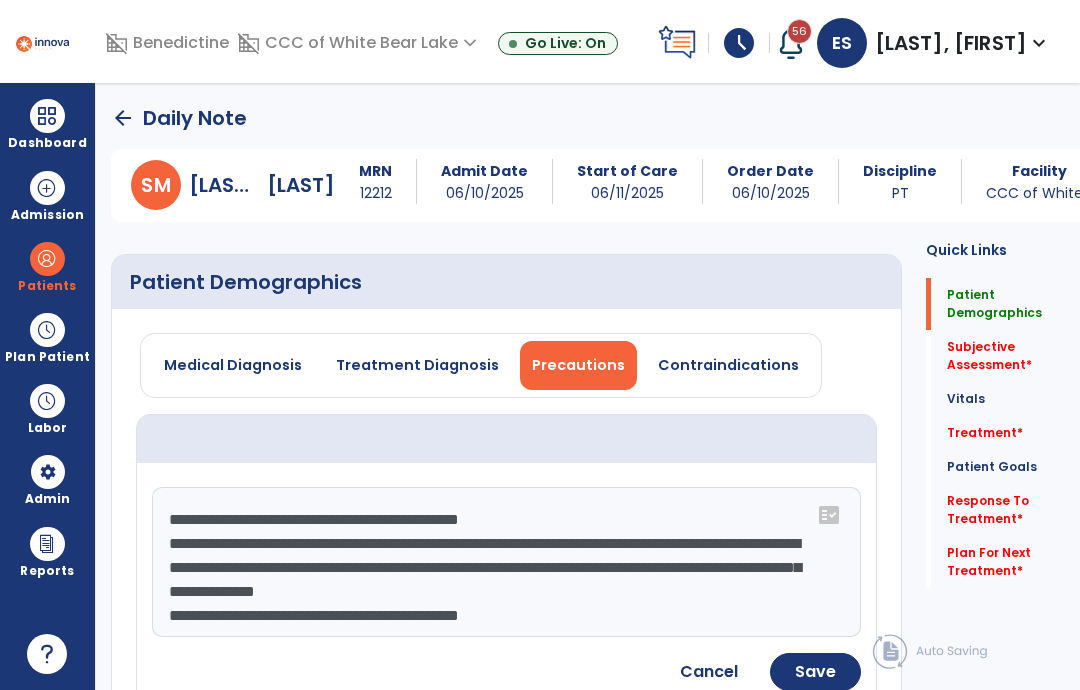 click on "**********" 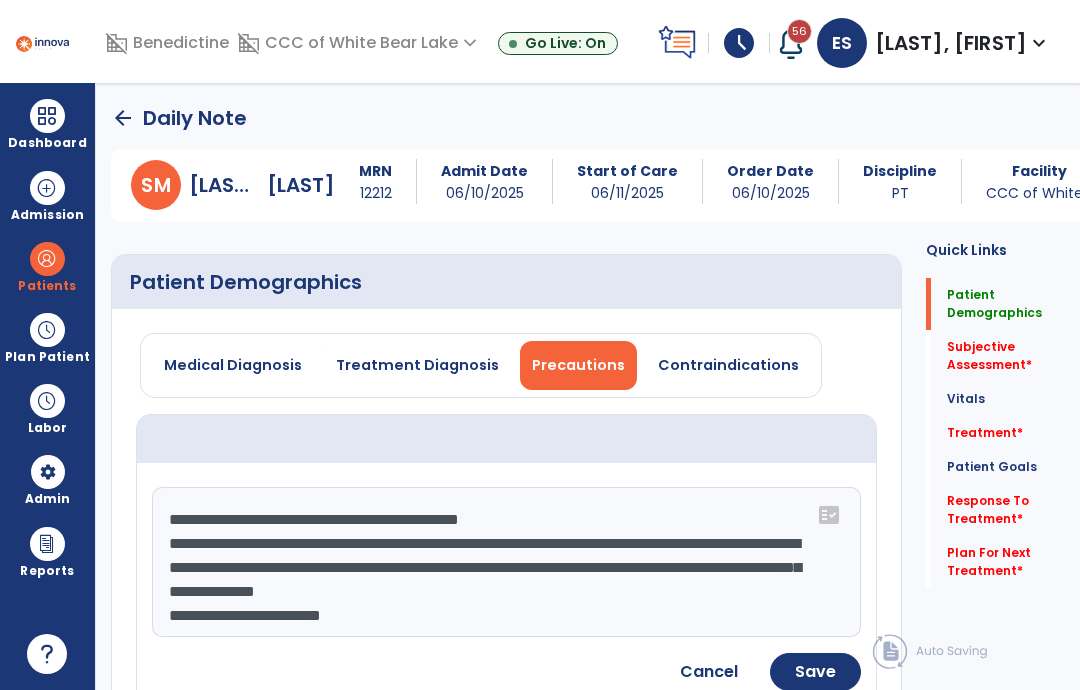 type on "**********" 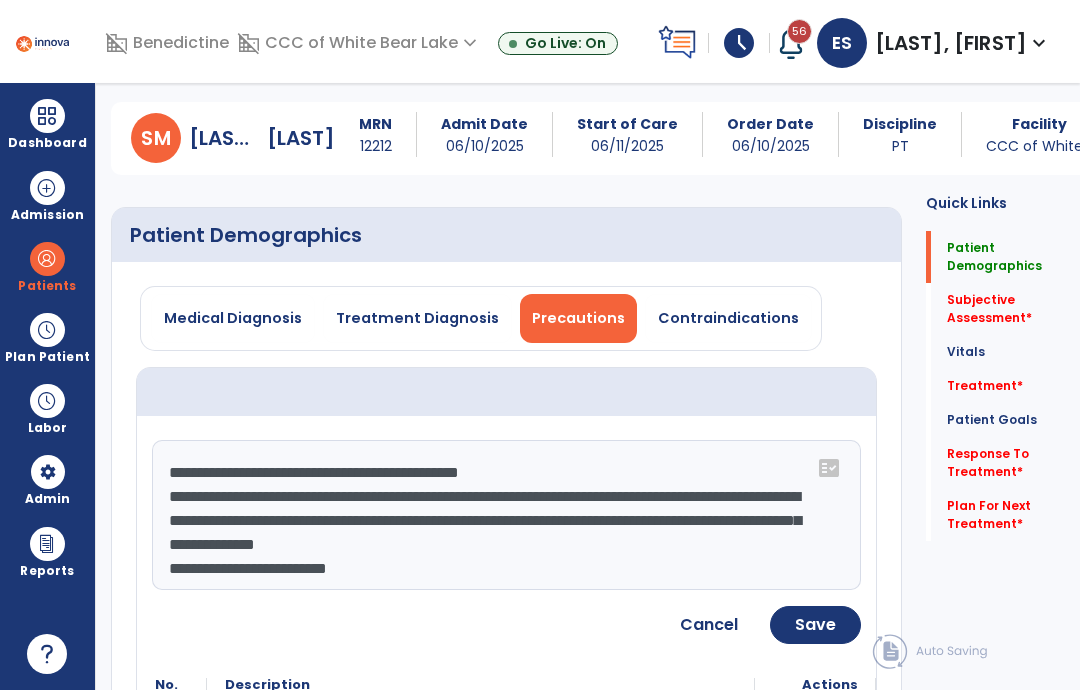 scroll, scrollTop: 89, scrollLeft: 0, axis: vertical 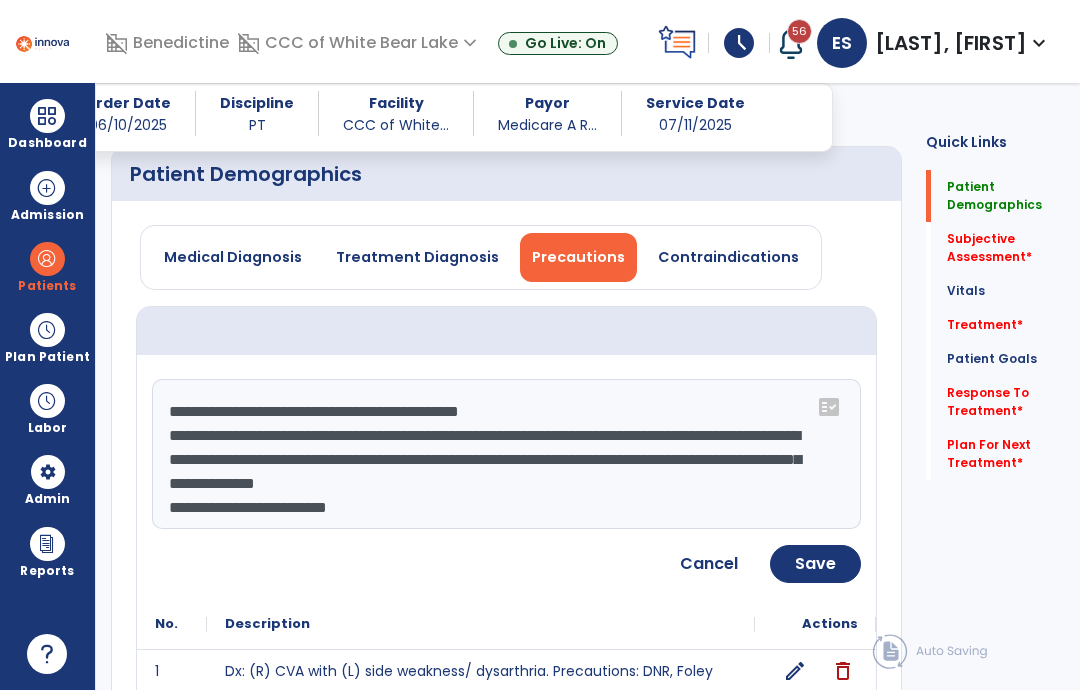 click on "Save" 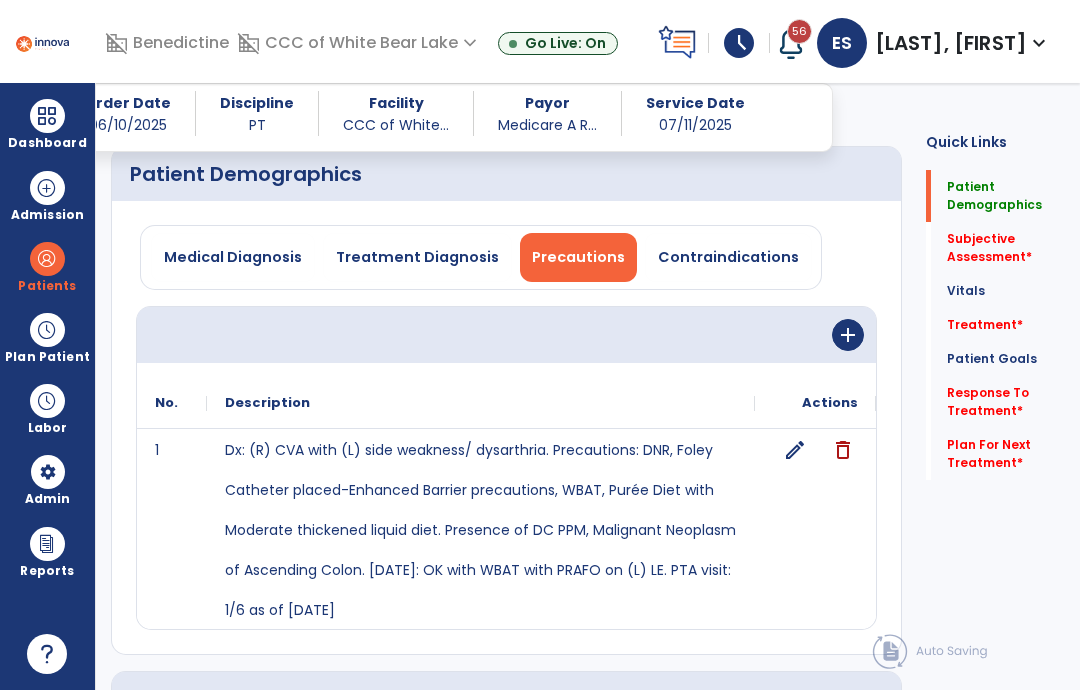 click on "Vitals   Vitals" 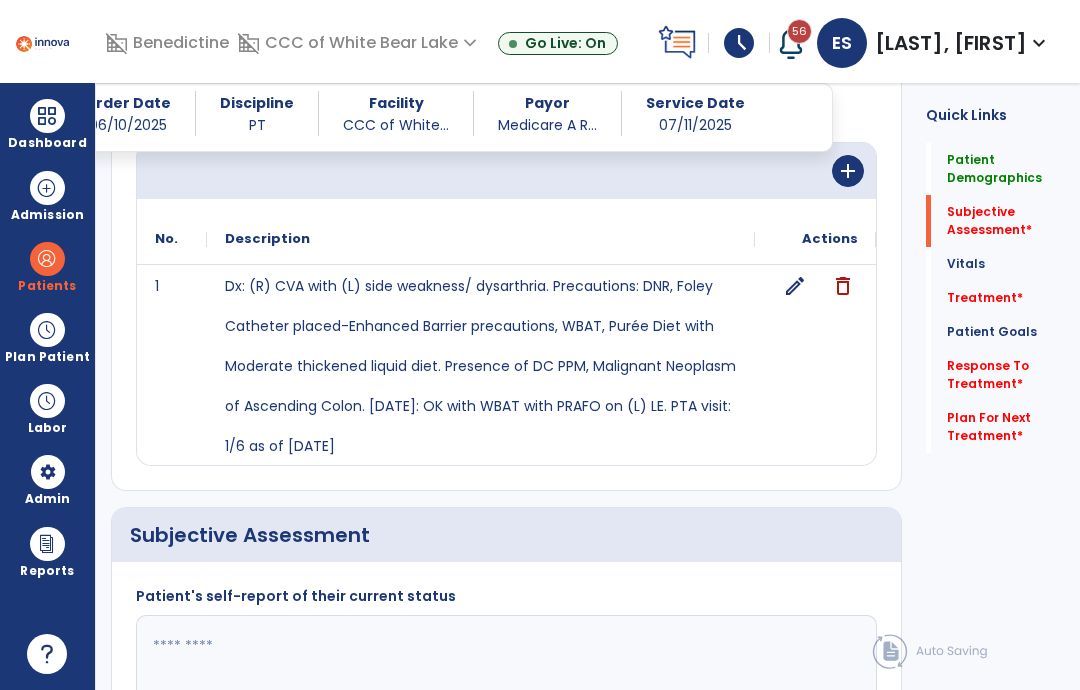 scroll, scrollTop: 475, scrollLeft: 0, axis: vertical 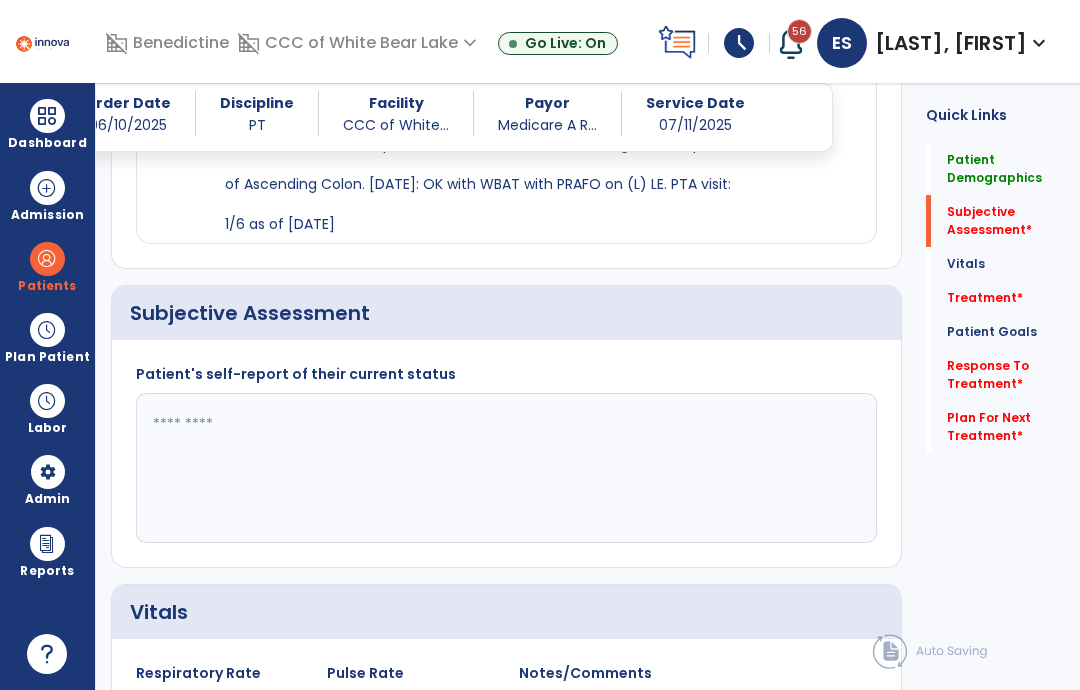 click 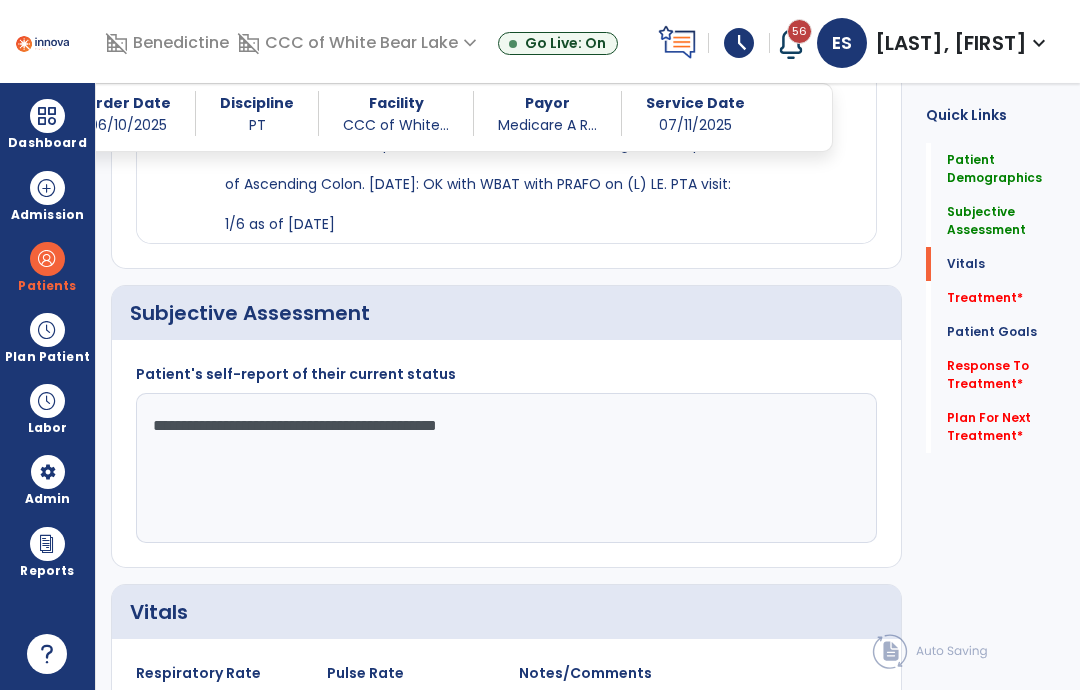 type on "**********" 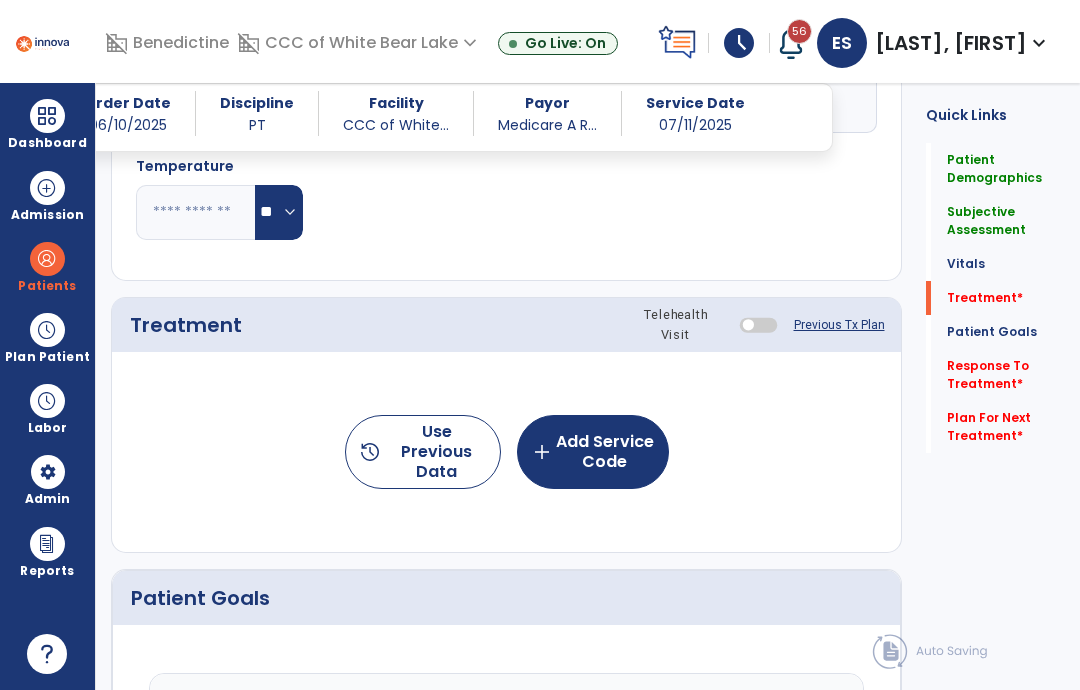 click on "add  Add Service Code" 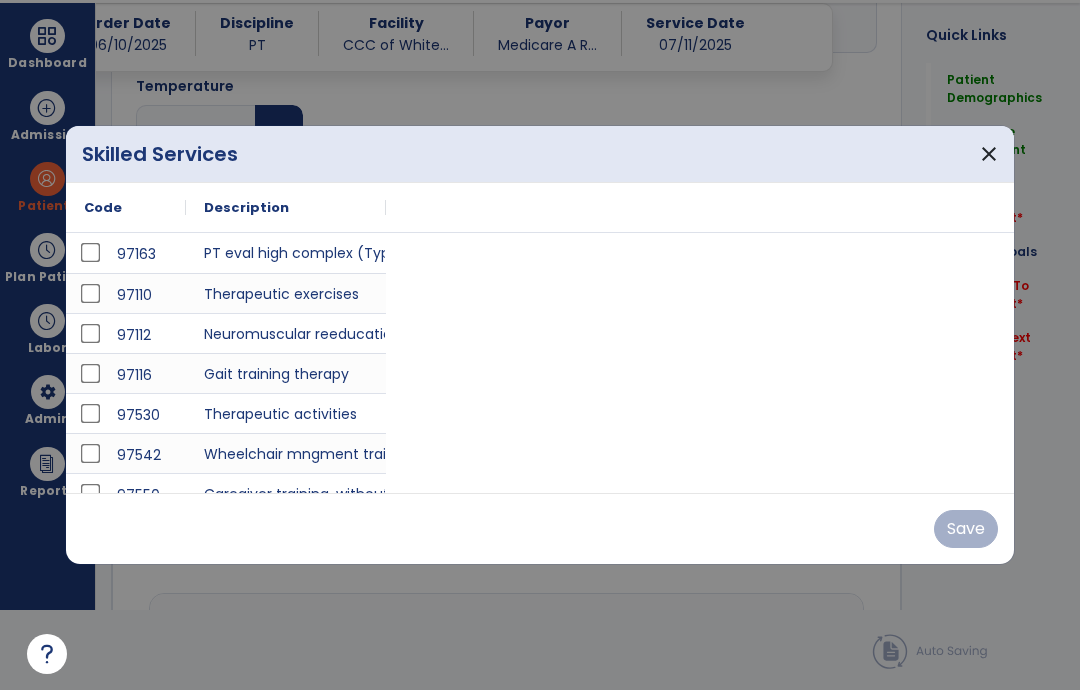 scroll, scrollTop: 0, scrollLeft: 0, axis: both 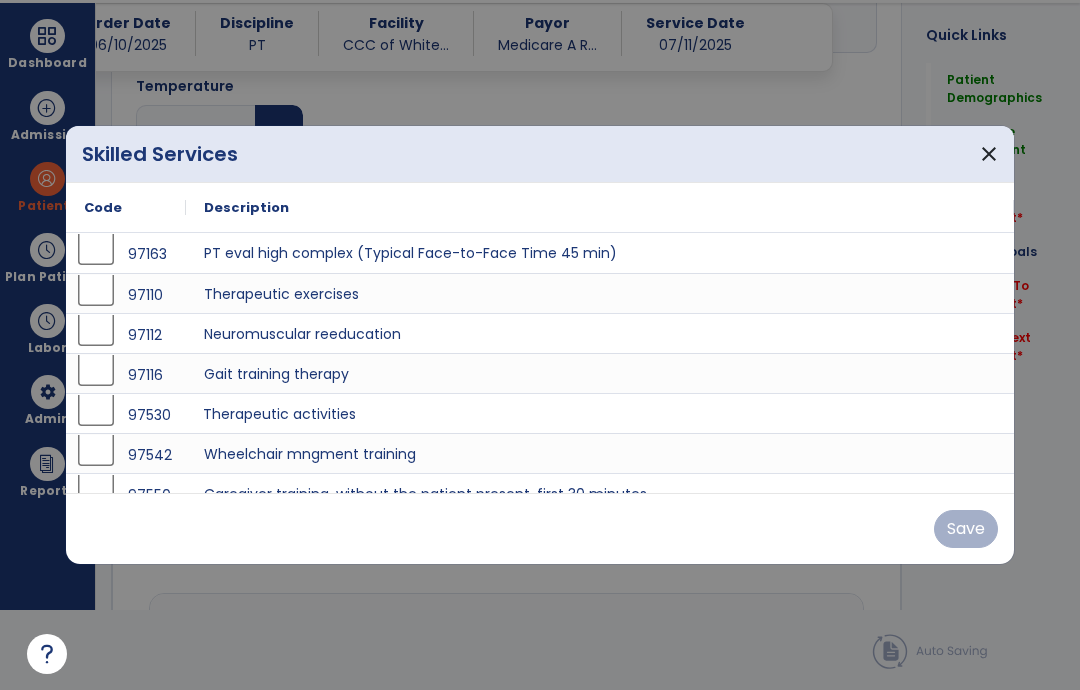 click on "Therapeutic activities" at bounding box center (600, 413) 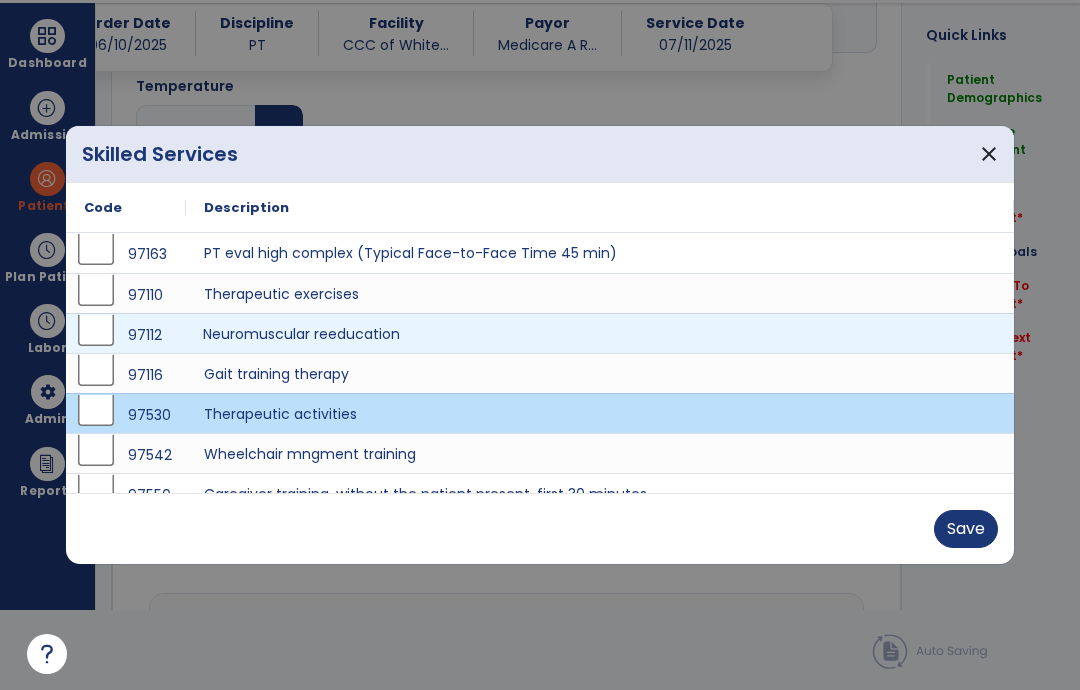 click on "Neuromuscular reeducation" at bounding box center [600, 333] 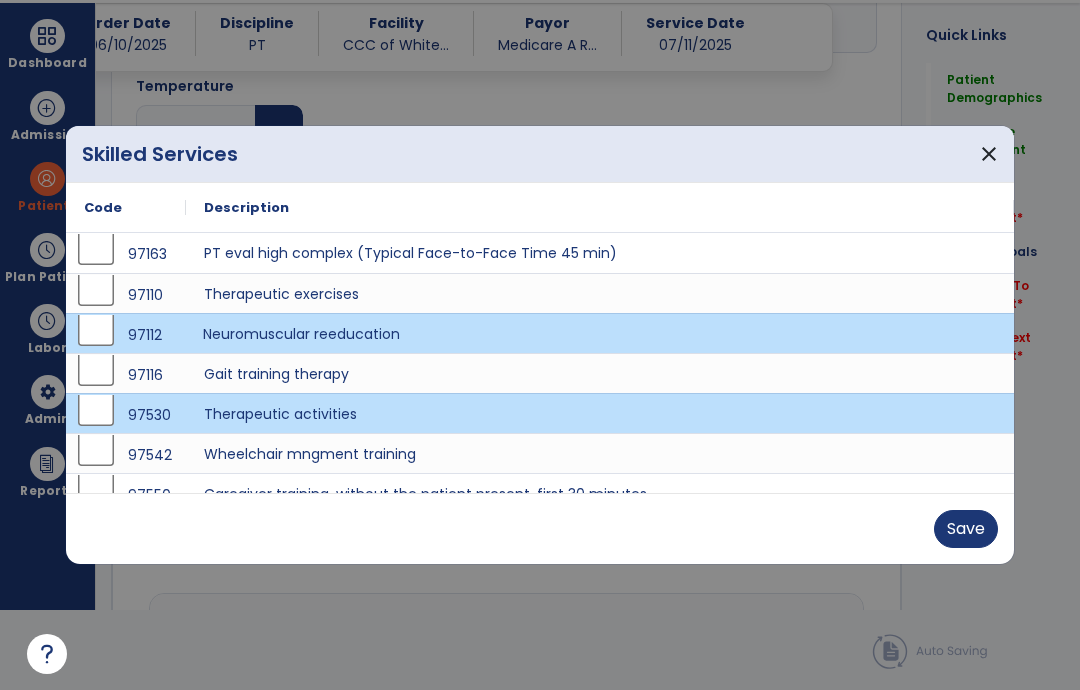 click on "Save" at bounding box center (966, 529) 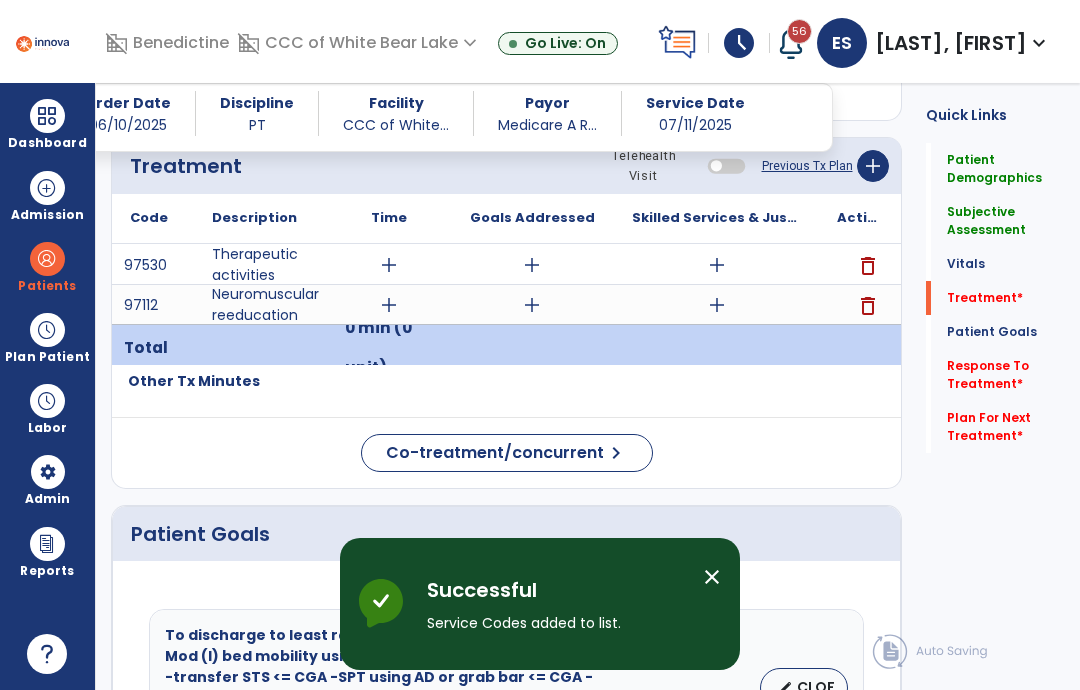 scroll, scrollTop: 80, scrollLeft: 0, axis: vertical 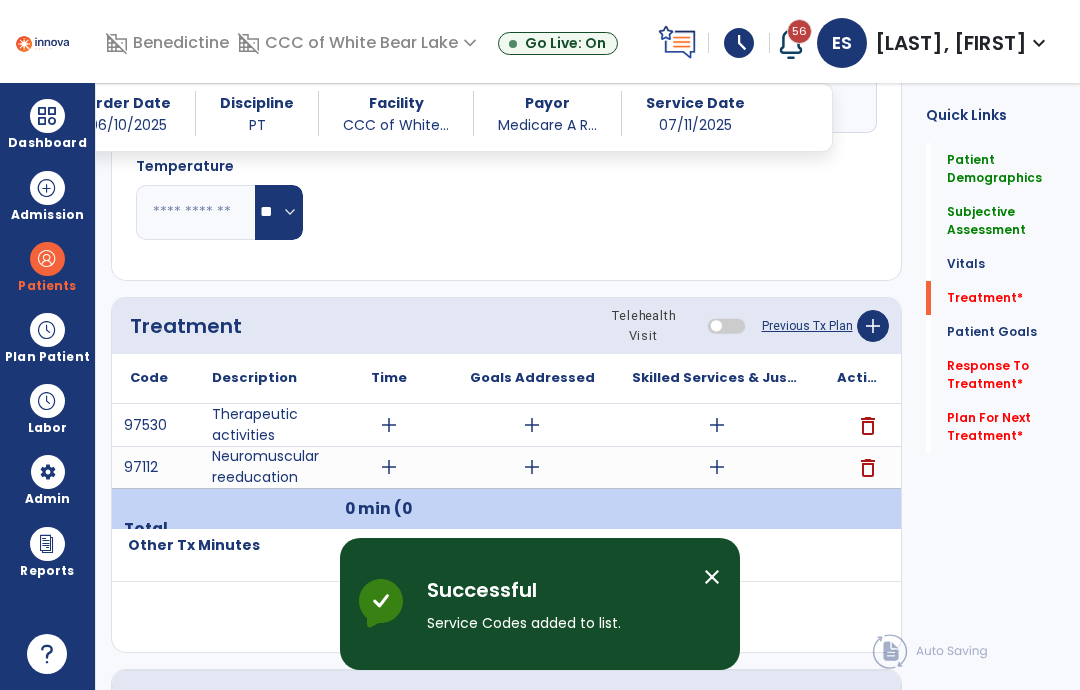 click on "add" at bounding box center [389, 425] 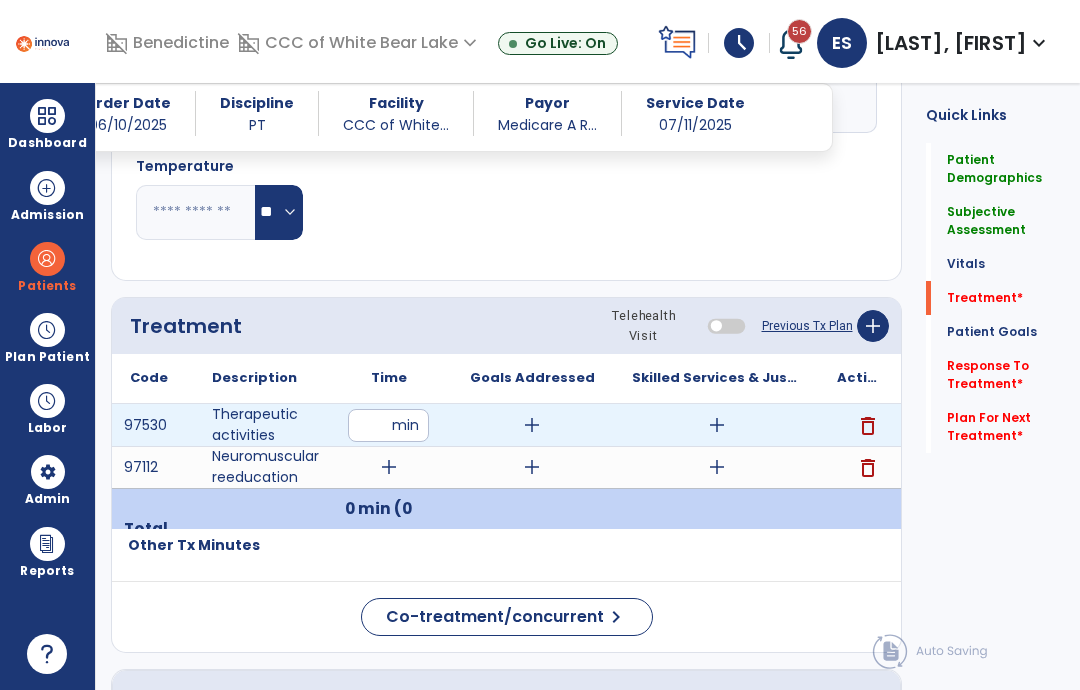 type on "**" 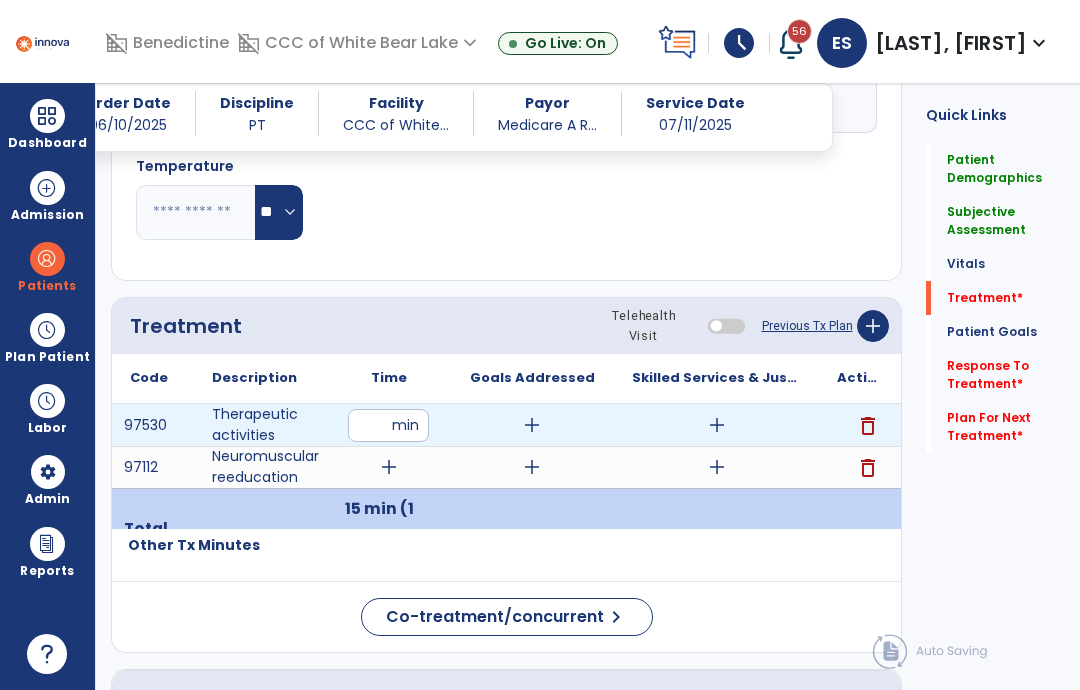 click on "add" at bounding box center [717, 425] 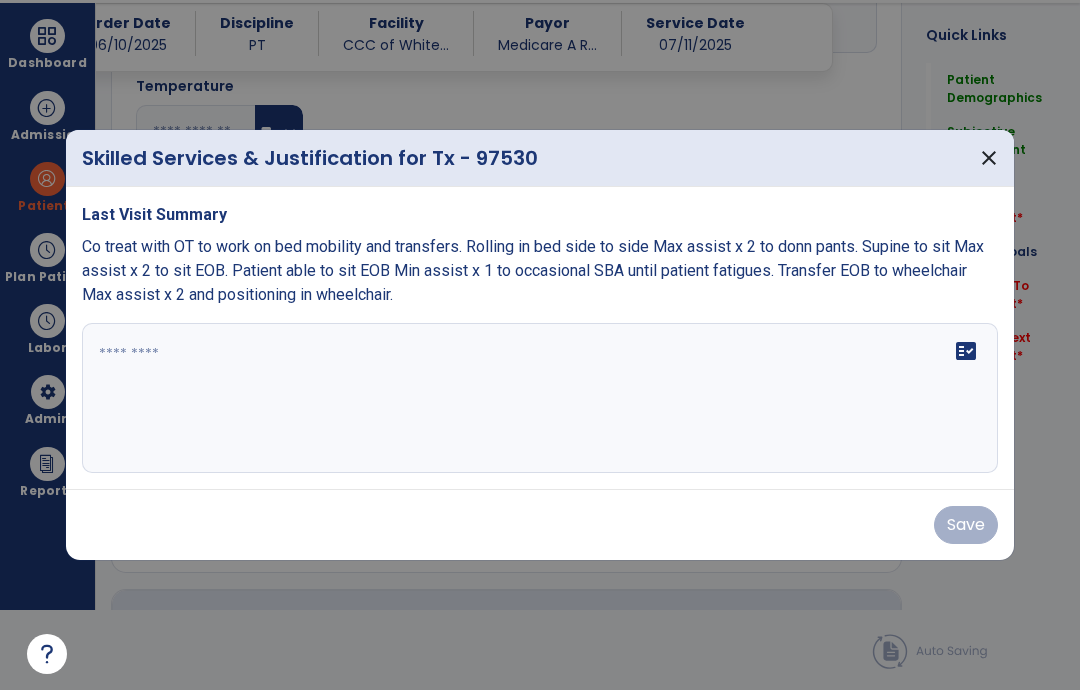 scroll, scrollTop: 0, scrollLeft: 0, axis: both 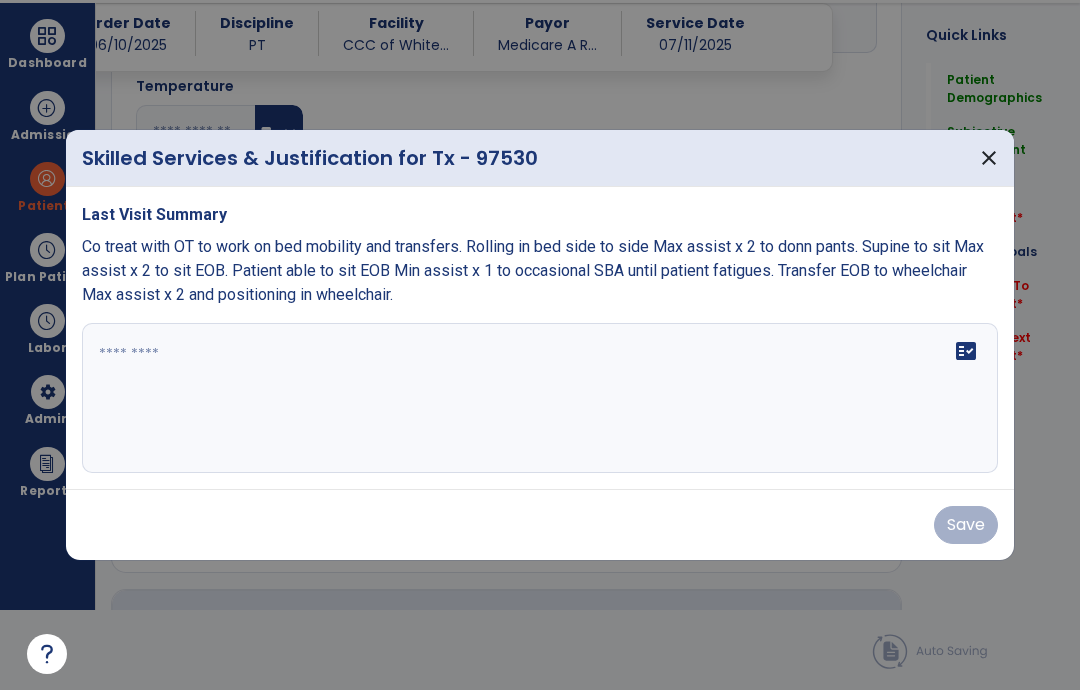 click on "fact_check" at bounding box center (540, 398) 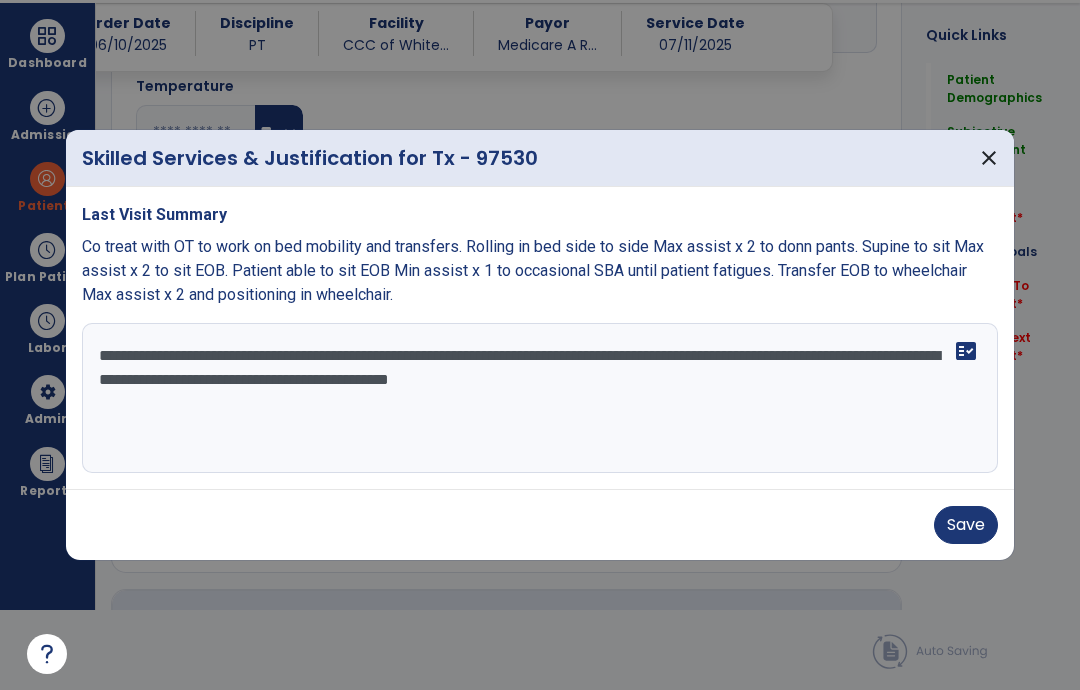 type on "**********" 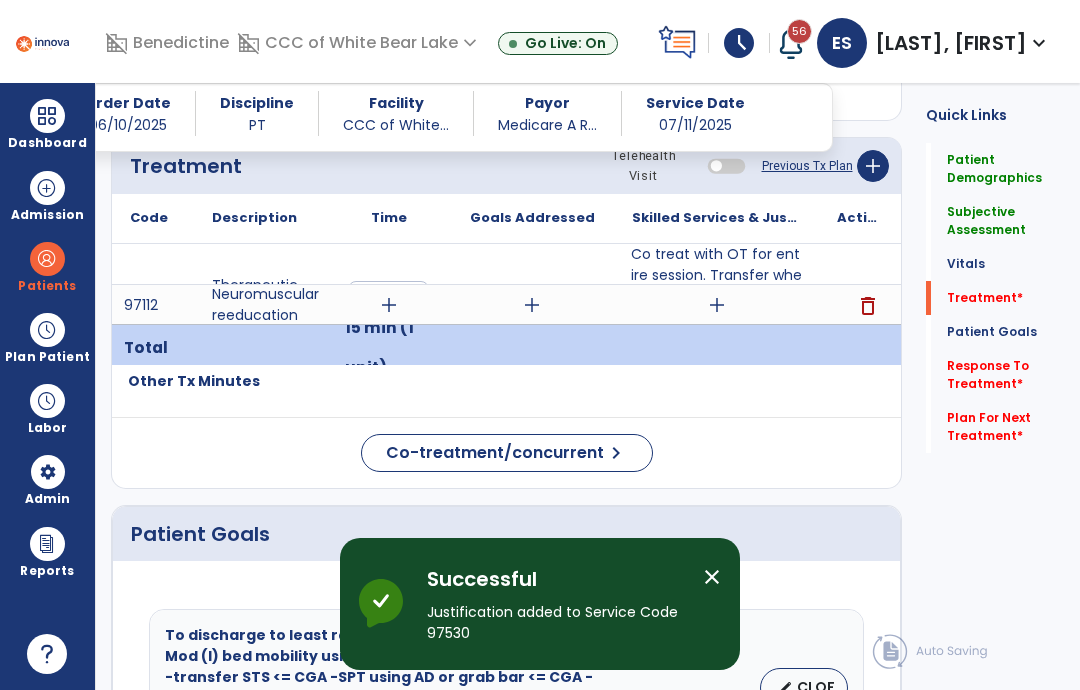 scroll, scrollTop: 80, scrollLeft: 0, axis: vertical 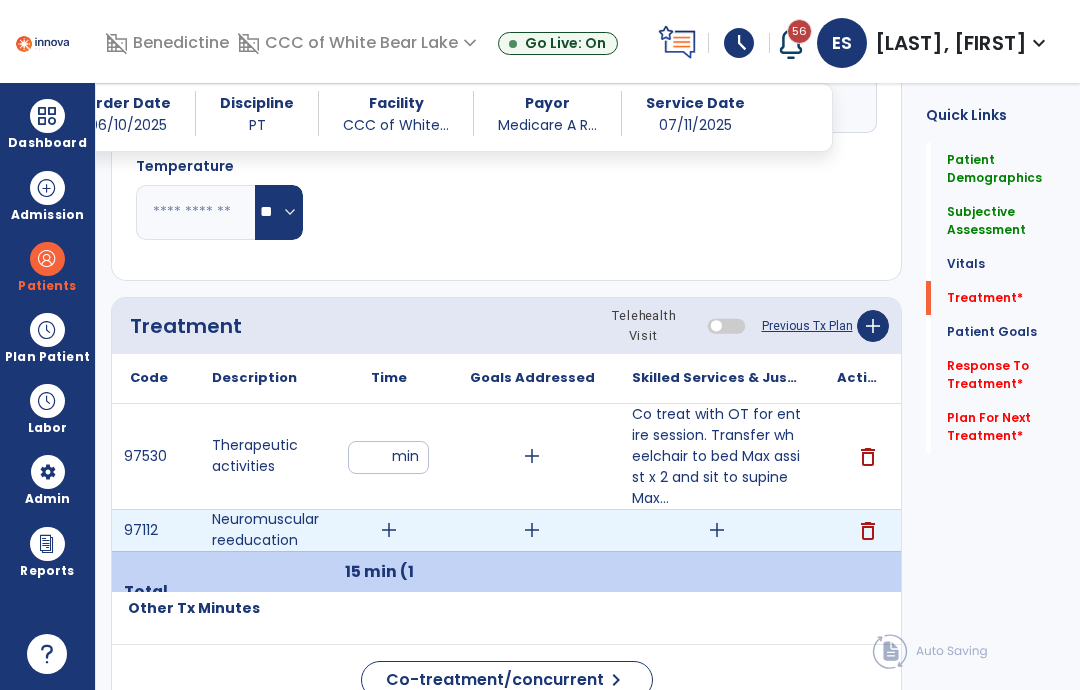 click on "add" at bounding box center [389, 530] 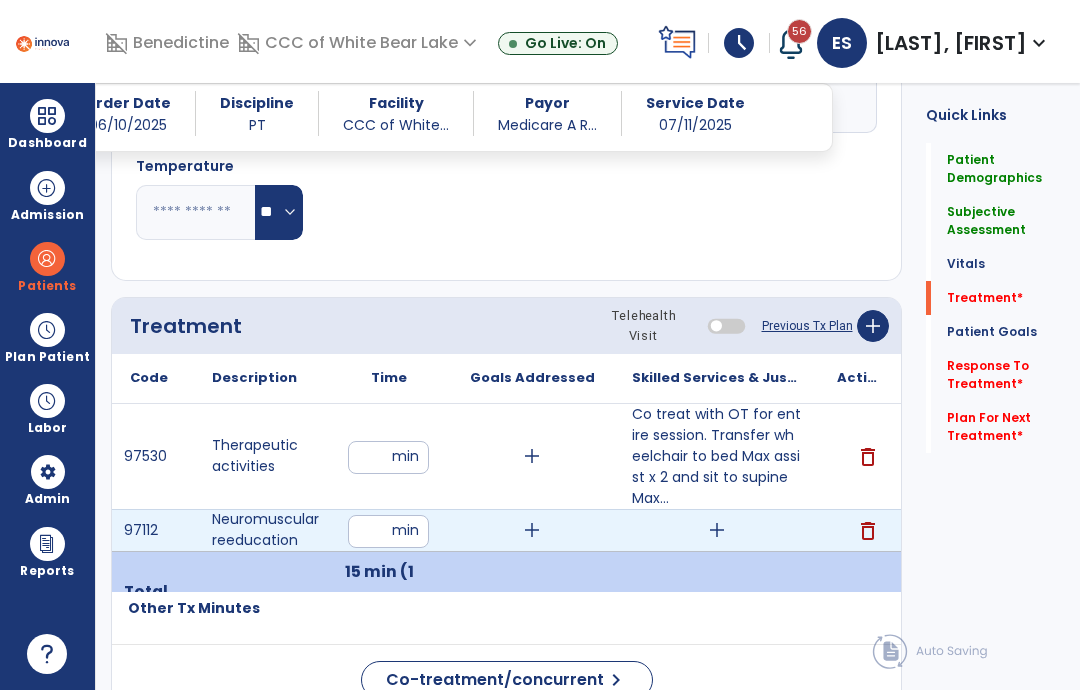 type on "**" 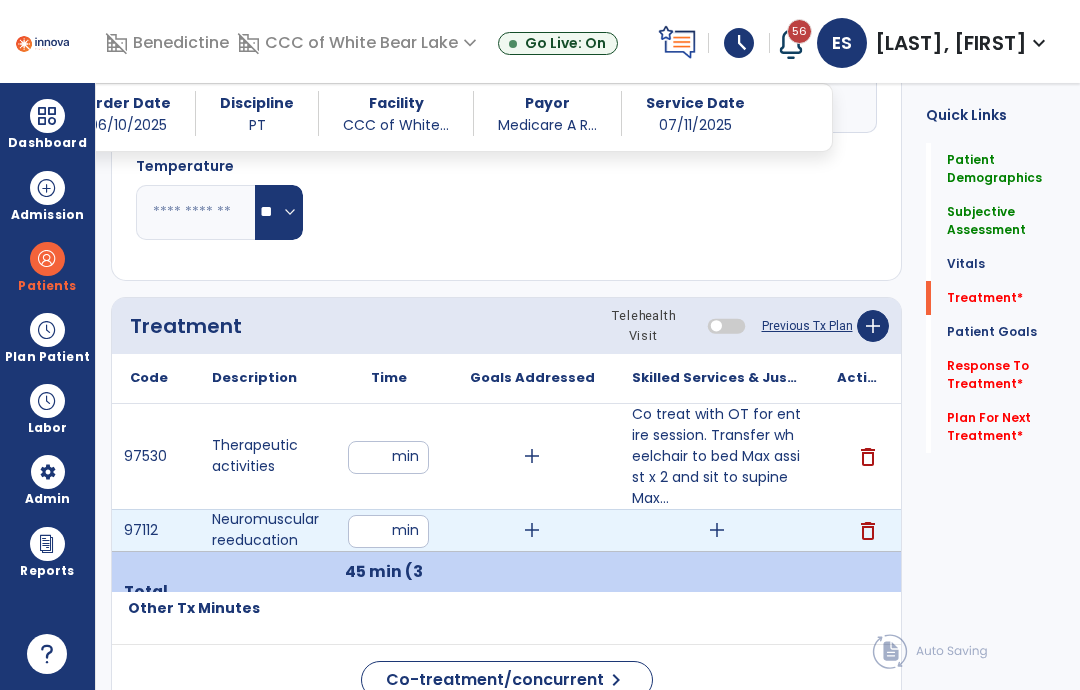 click on "add" at bounding box center [717, 530] 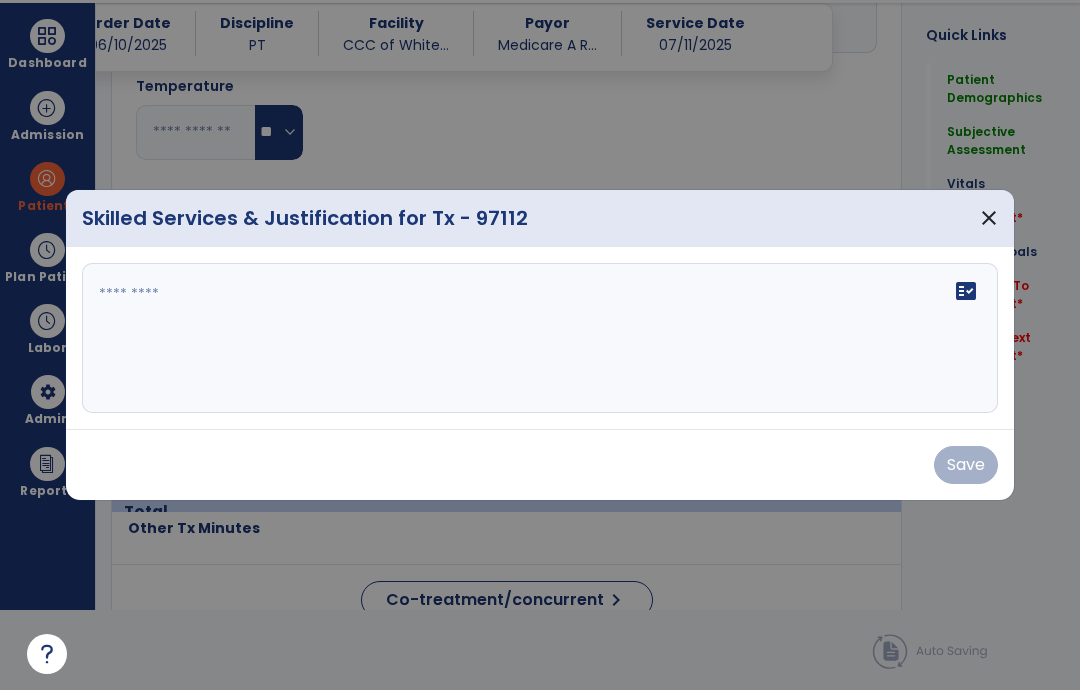 scroll, scrollTop: 0, scrollLeft: 0, axis: both 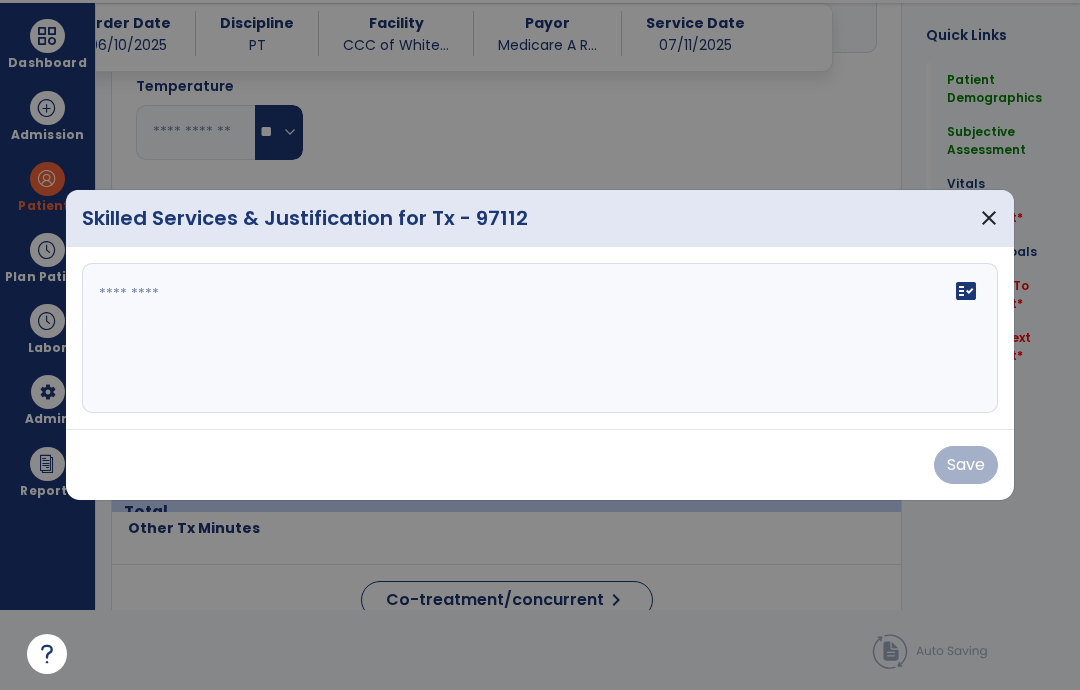 click on "fact_check" at bounding box center [540, 338] 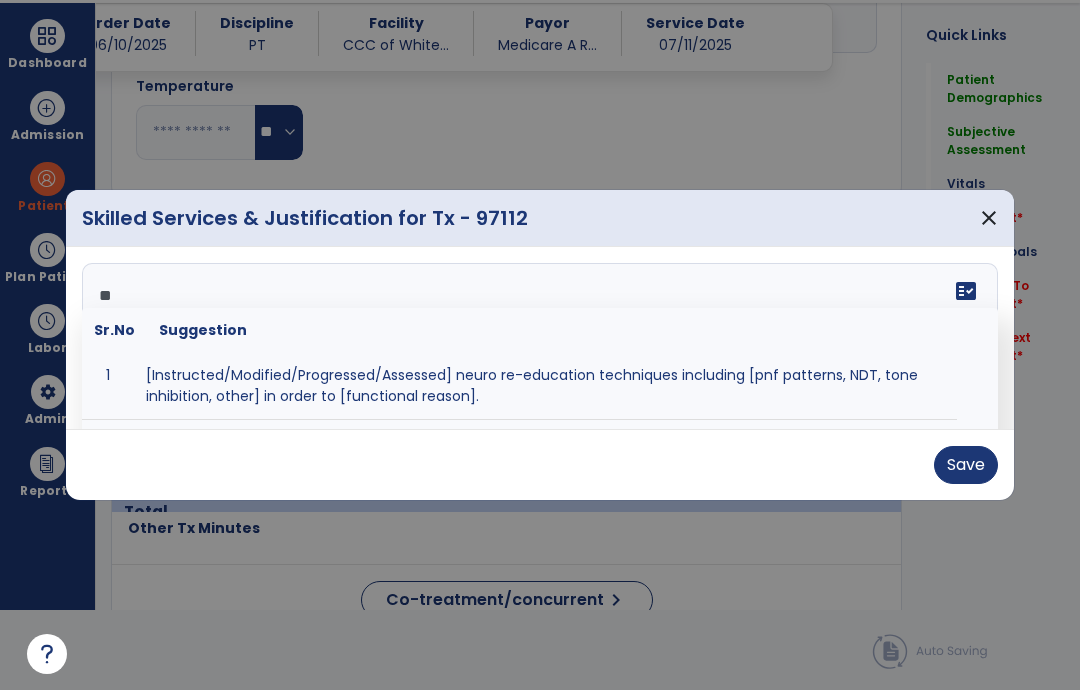 type on "*" 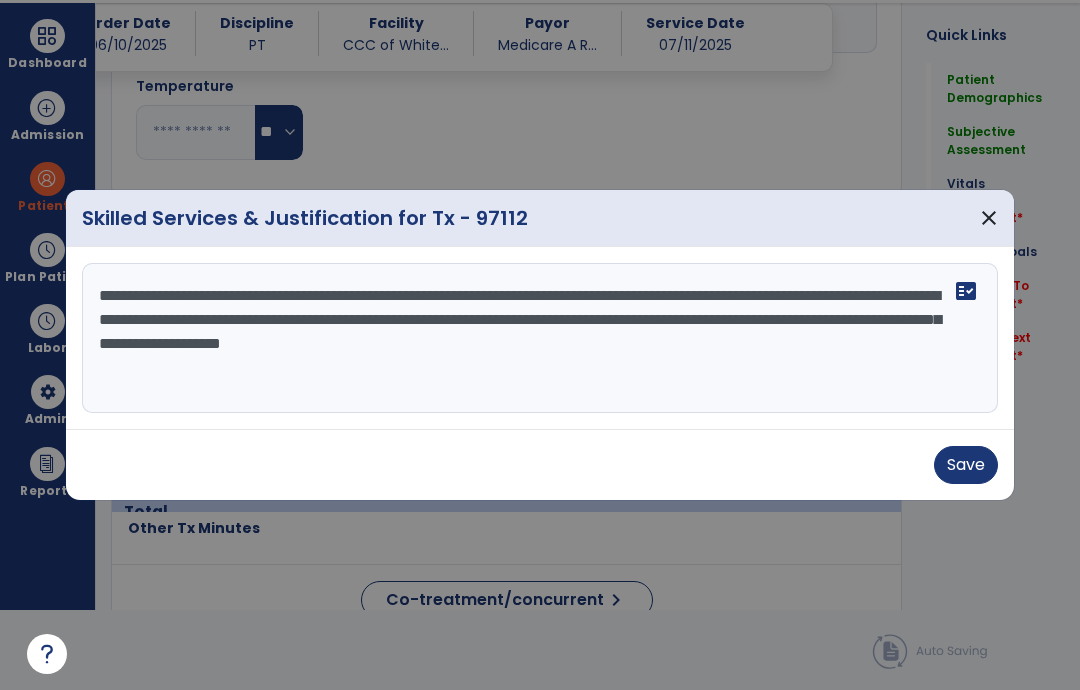 type on "**********" 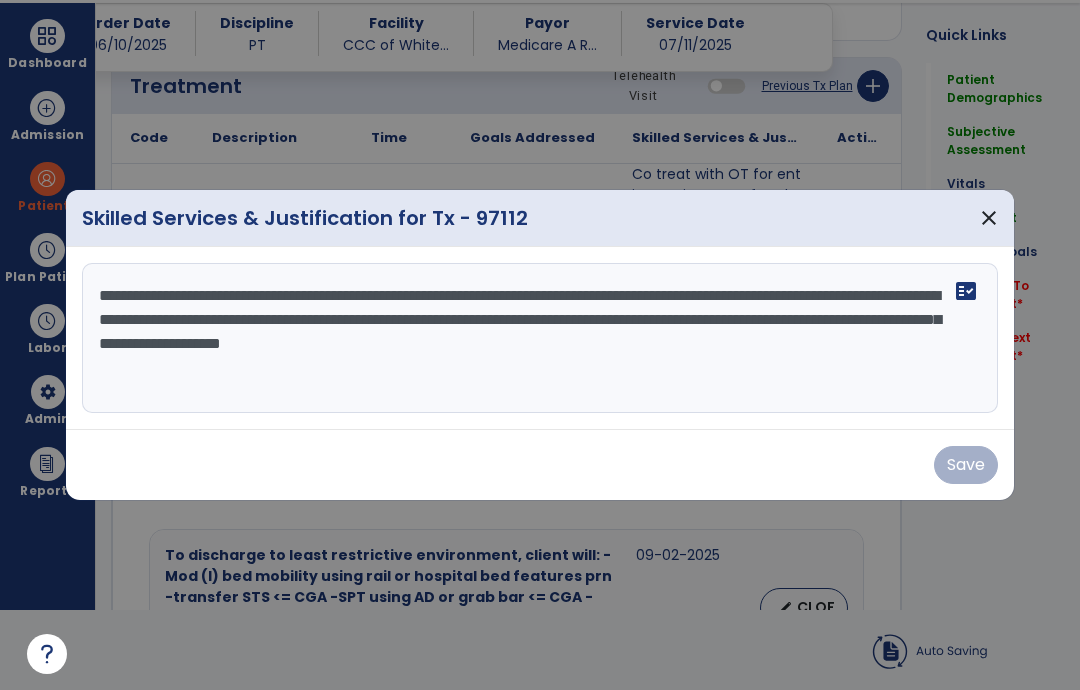 scroll, scrollTop: 80, scrollLeft: 0, axis: vertical 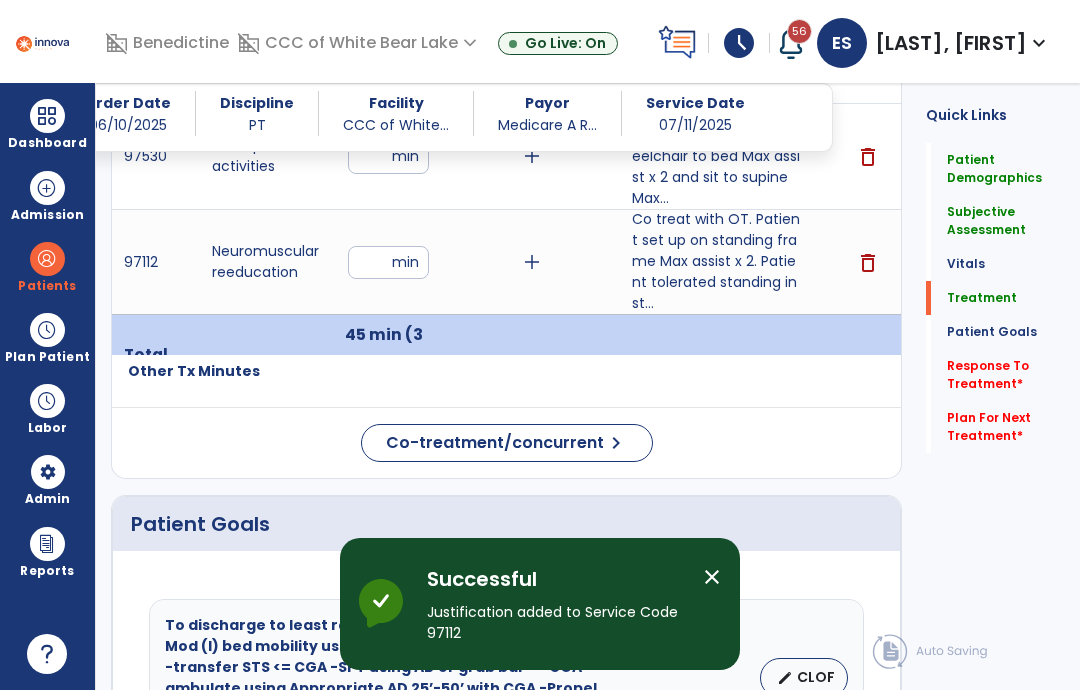 click on "Co-treatment/concurrent" 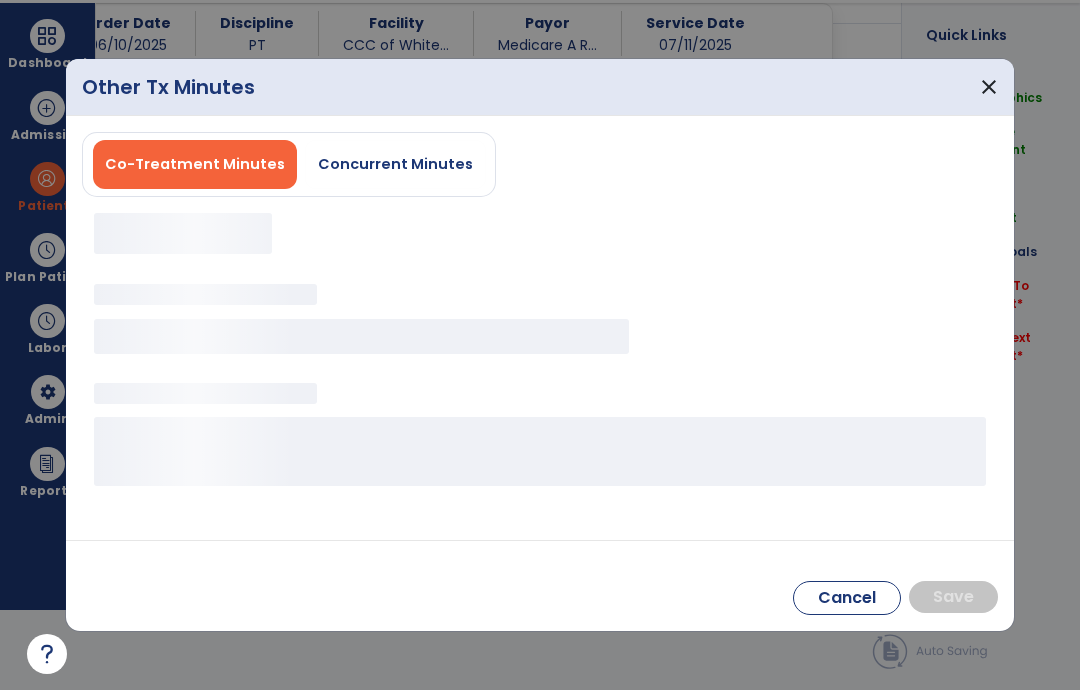 scroll, scrollTop: 0, scrollLeft: 0, axis: both 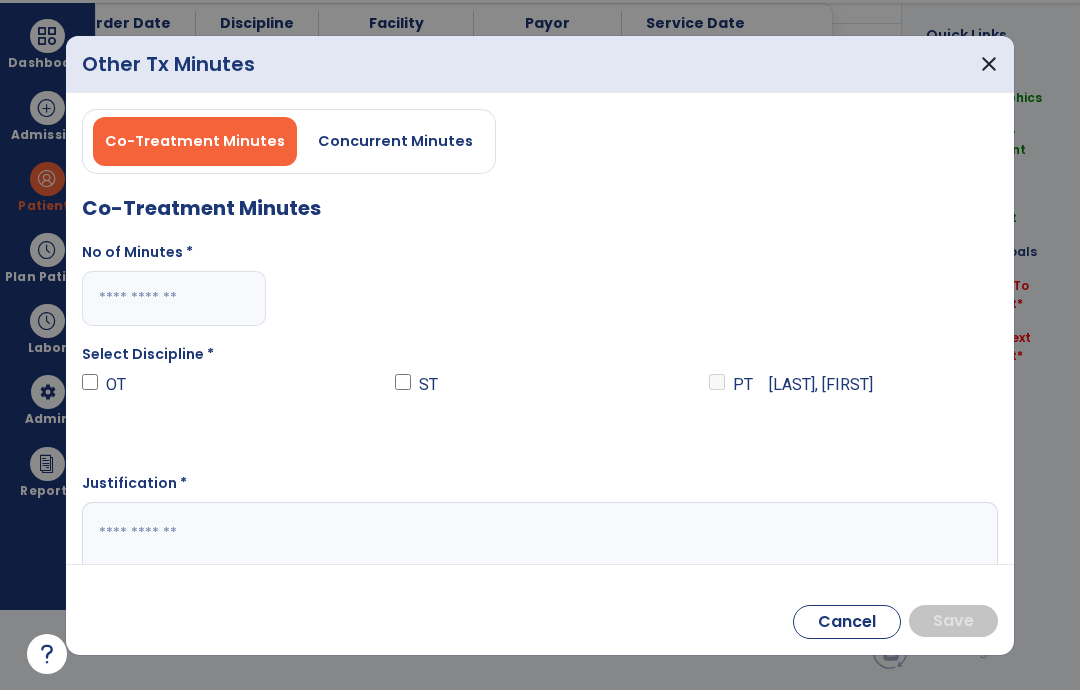 click at bounding box center (174, 298) 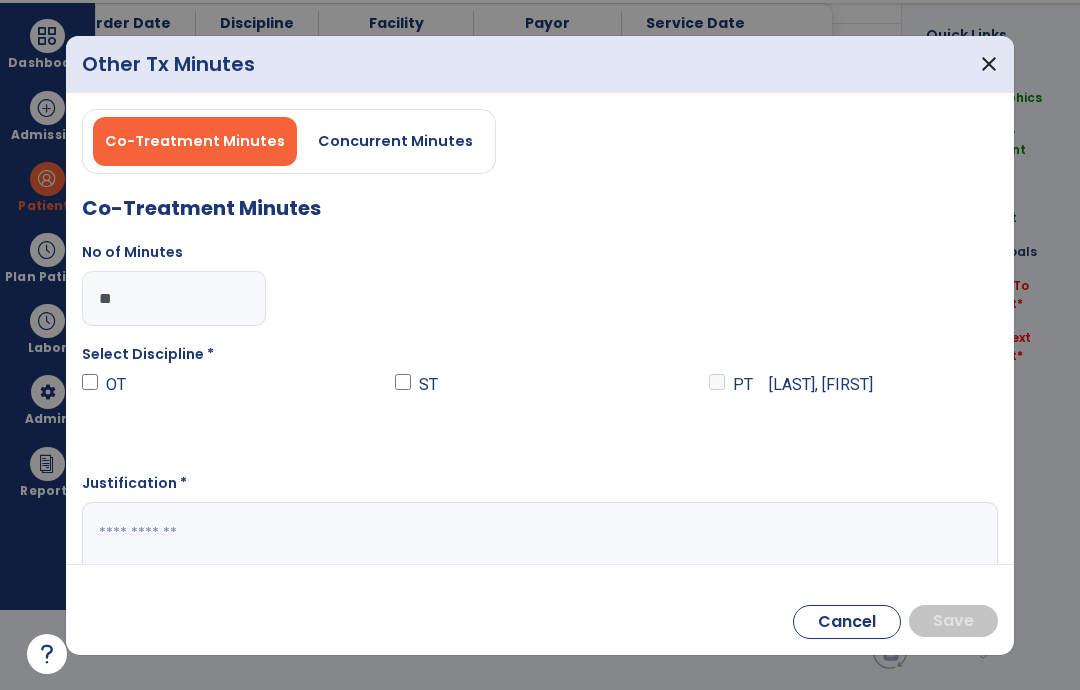 type on "**" 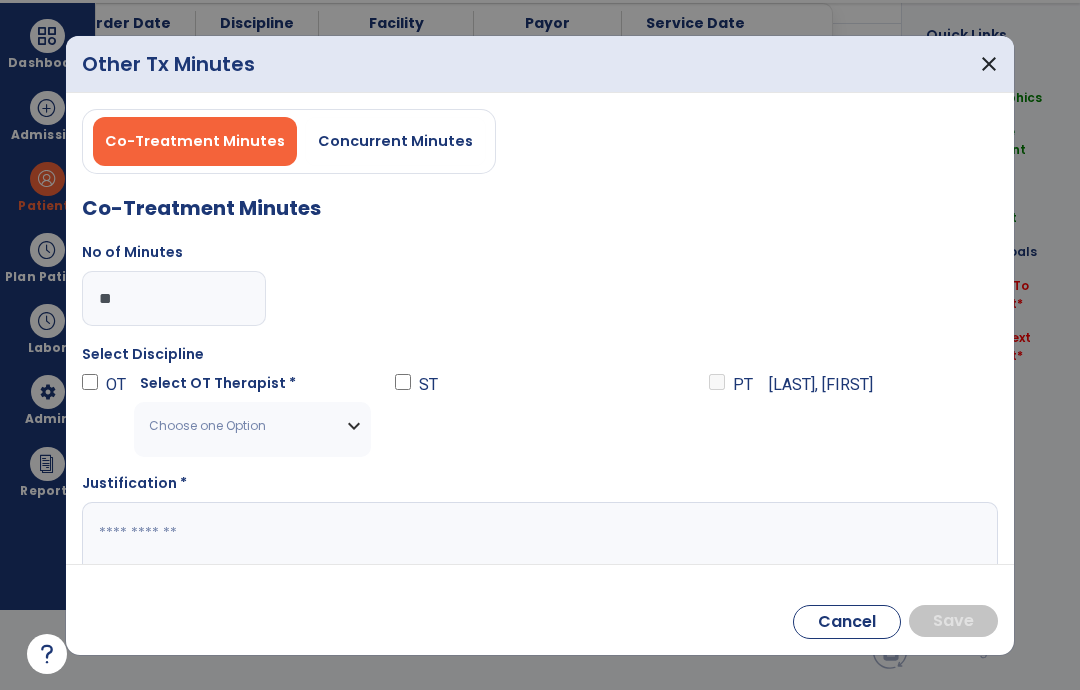 click on "Choose one Option" at bounding box center (252, 426) 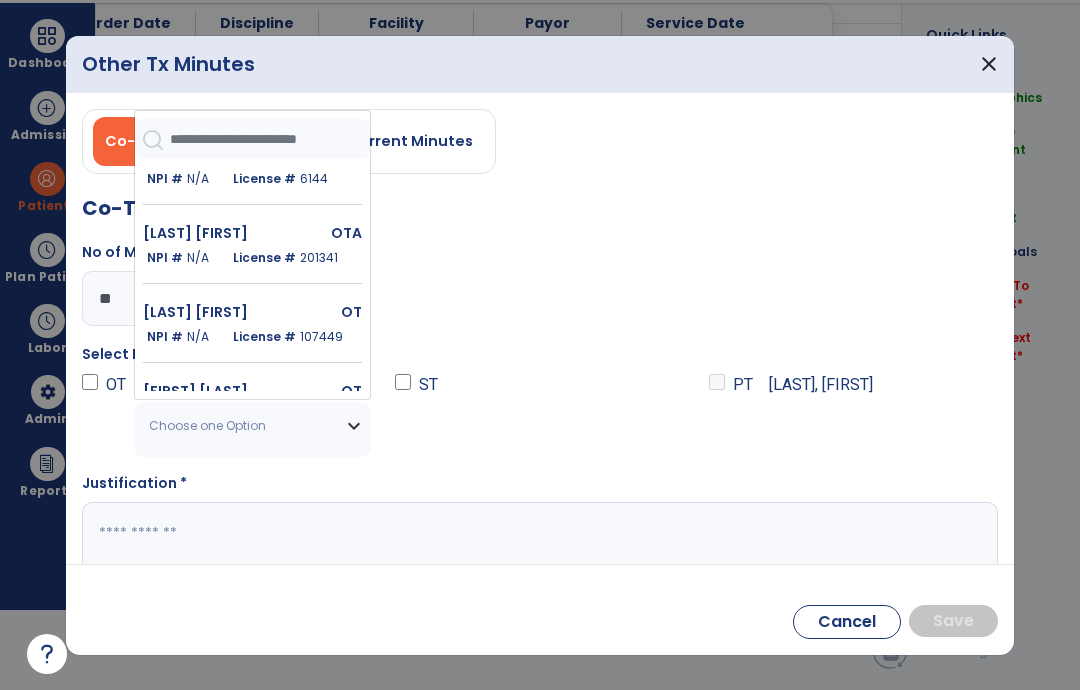 scroll, scrollTop: 2444, scrollLeft: 0, axis: vertical 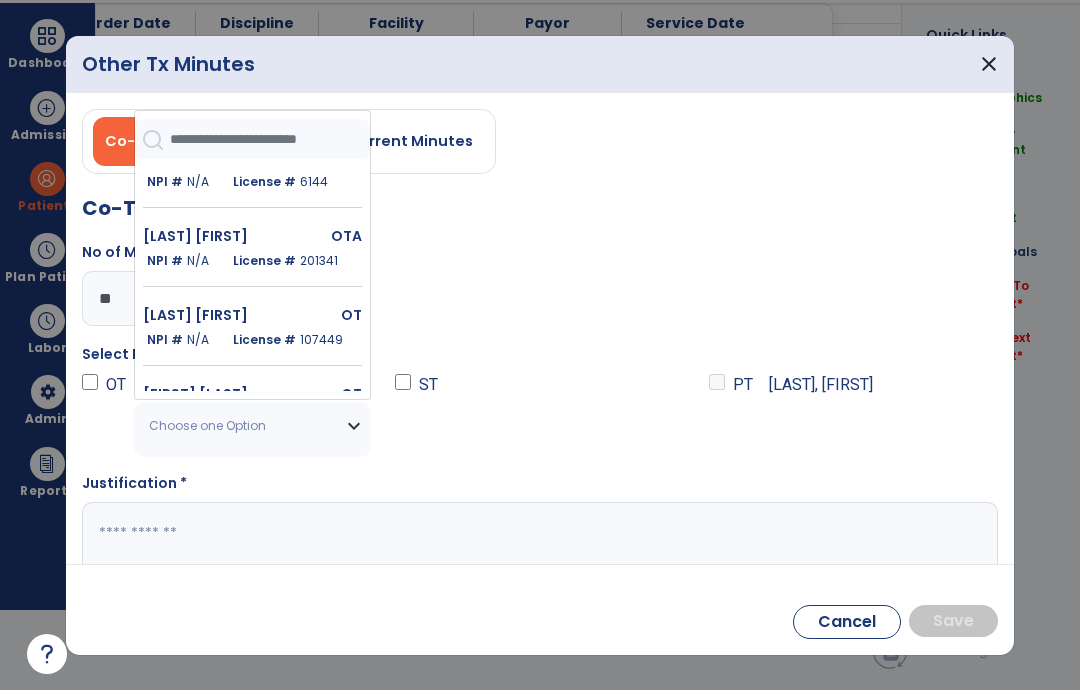 click on "[LAST] [FIRST]" at bounding box center [212, 236] 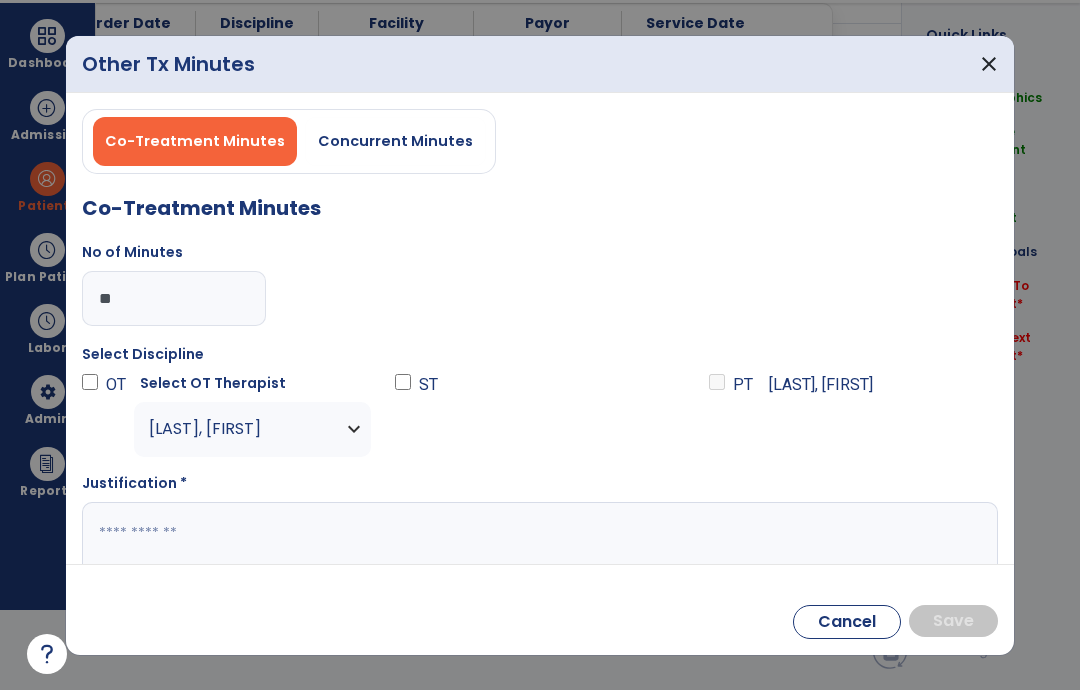 click at bounding box center [540, 541] 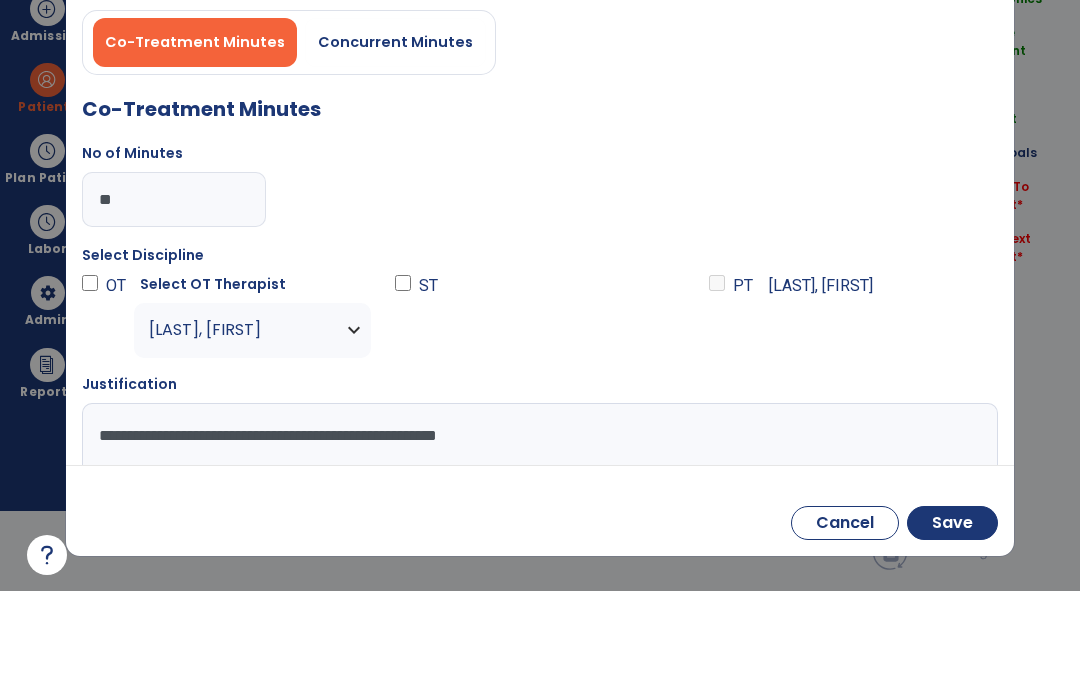 type on "**********" 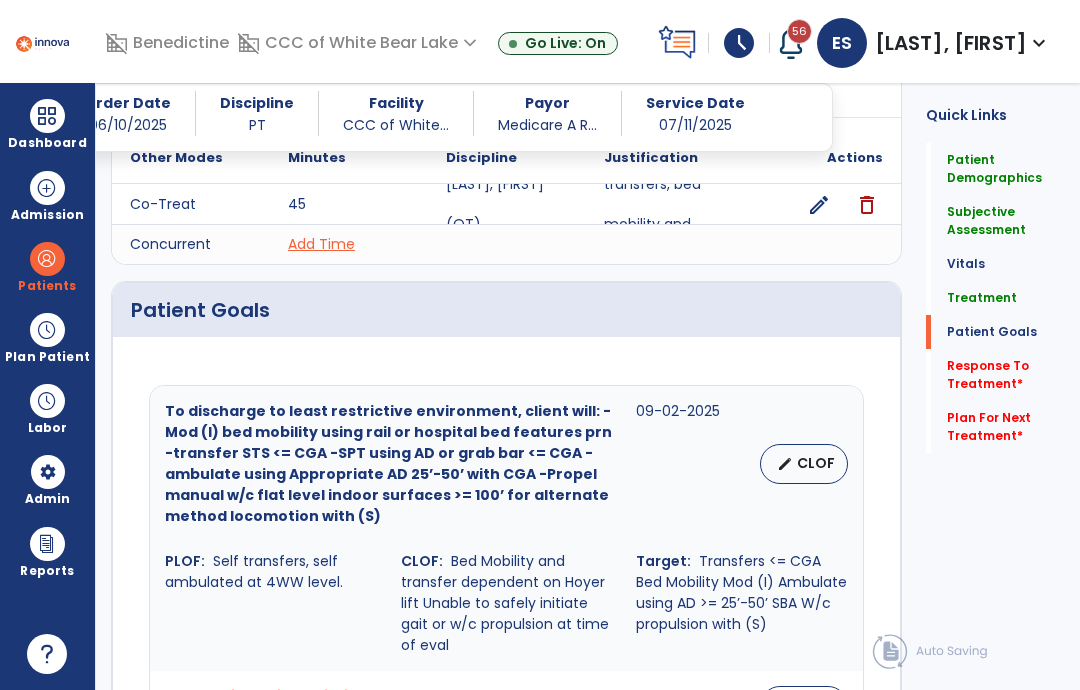 scroll, scrollTop: 80, scrollLeft: 0, axis: vertical 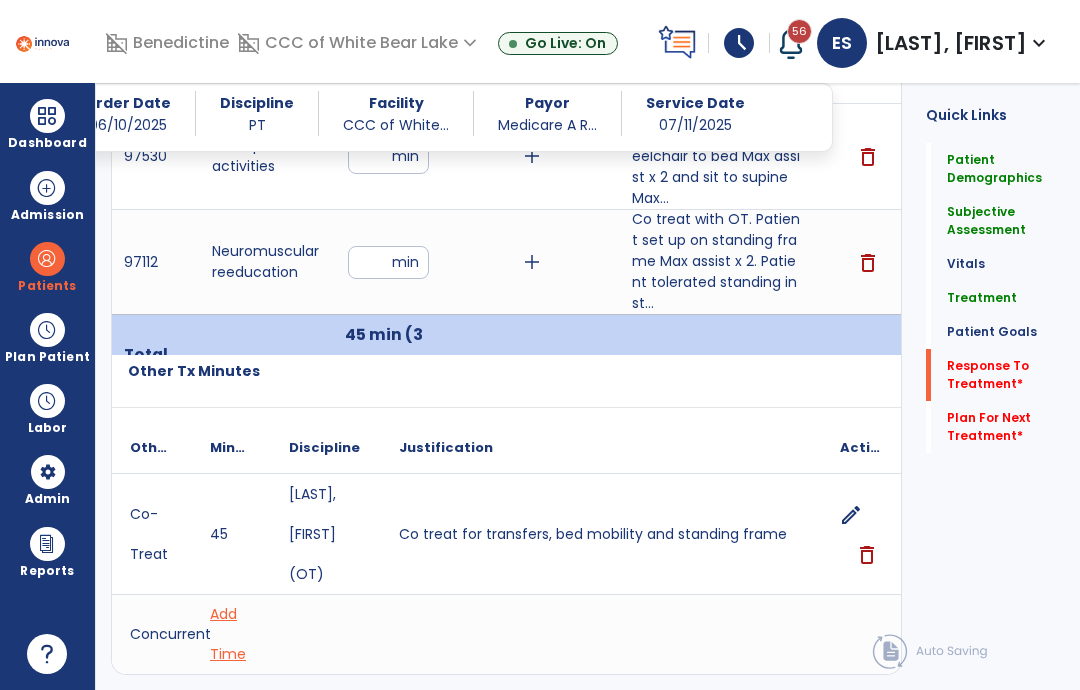 click on "Response To Treatment   *" 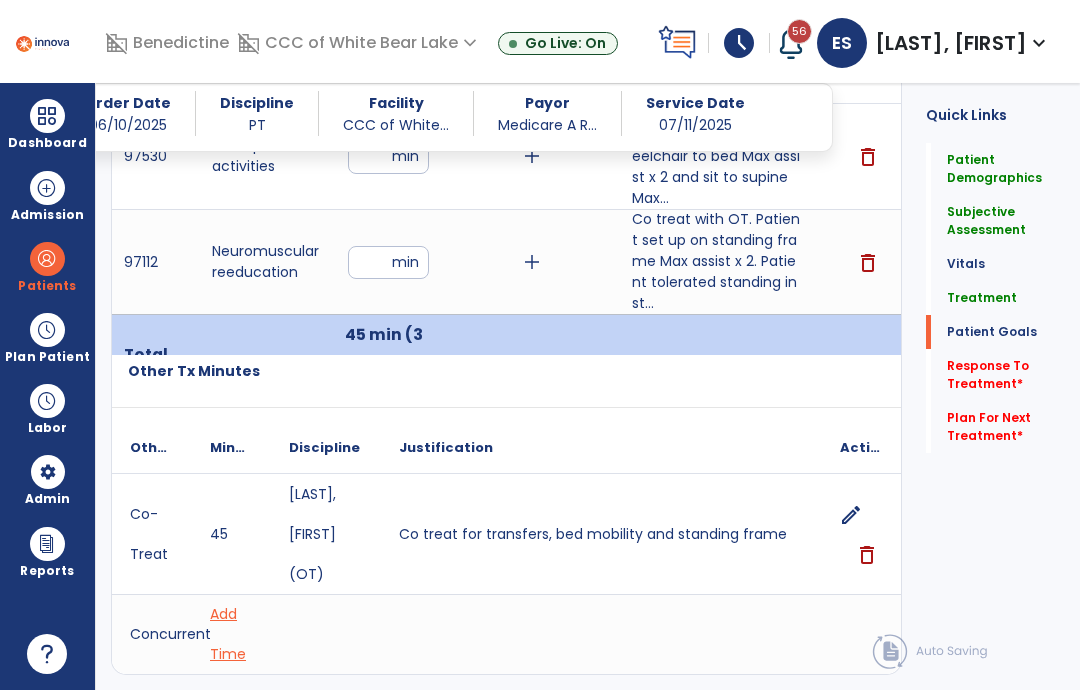 scroll, scrollTop: 3424, scrollLeft: 0, axis: vertical 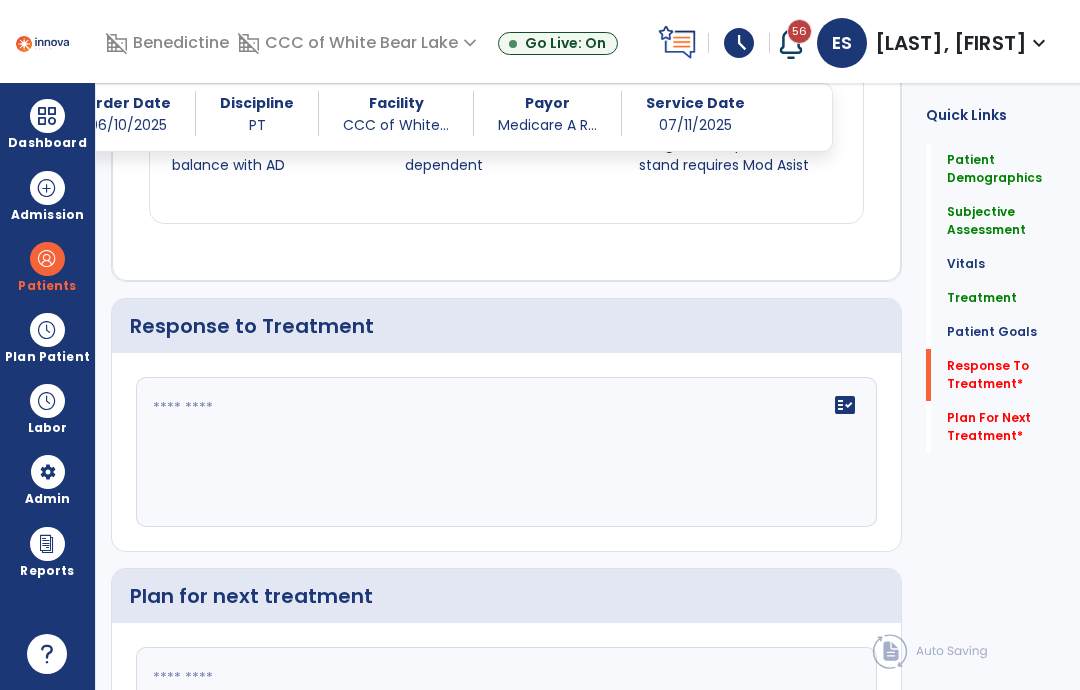 click on "fact_check" 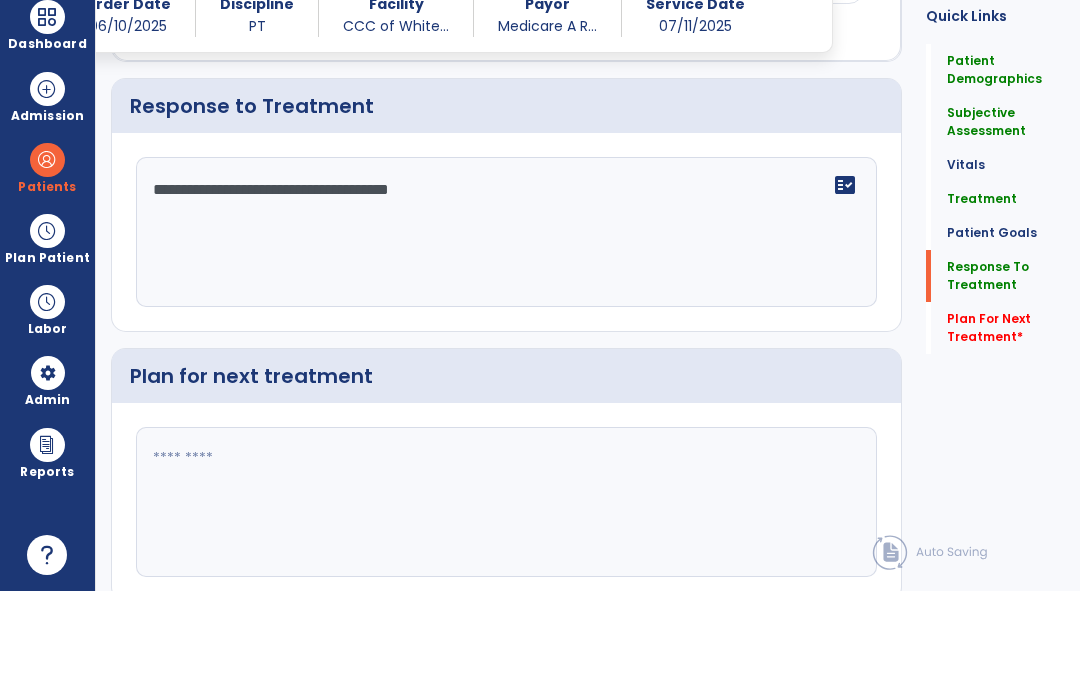 scroll, scrollTop: 3543, scrollLeft: 0, axis: vertical 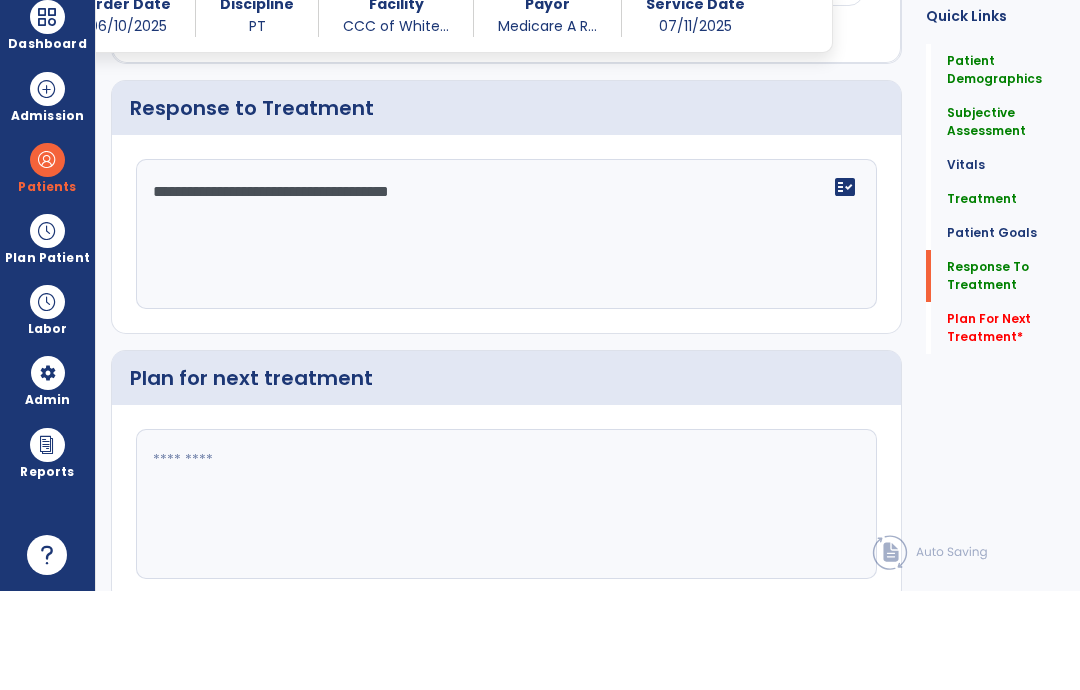 type on "**********" 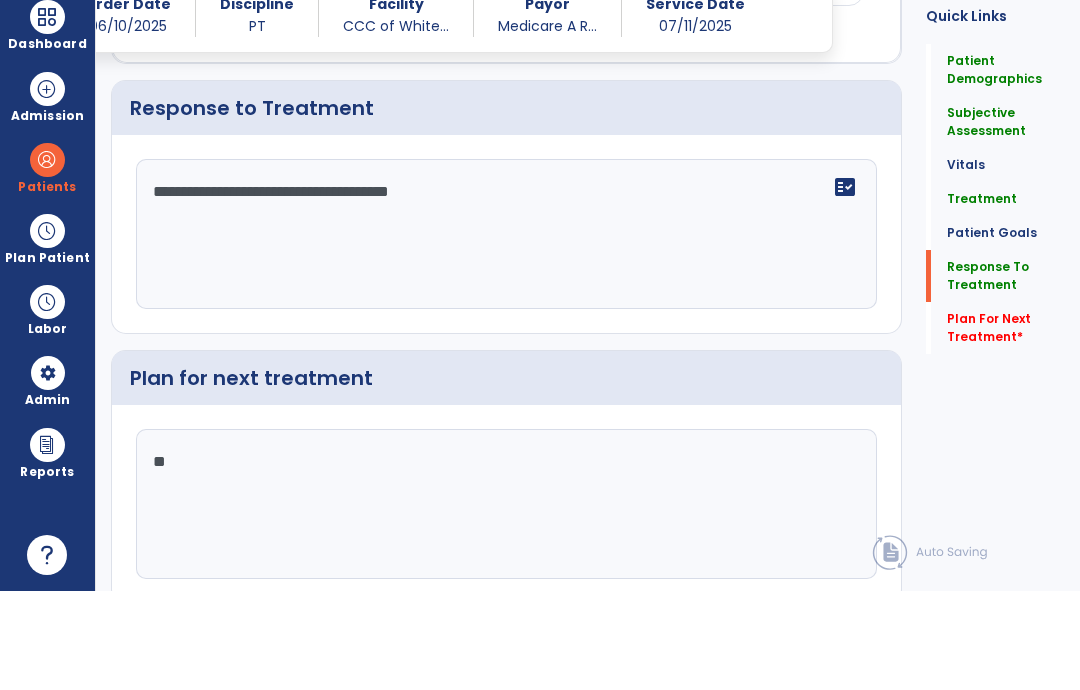 type on "*" 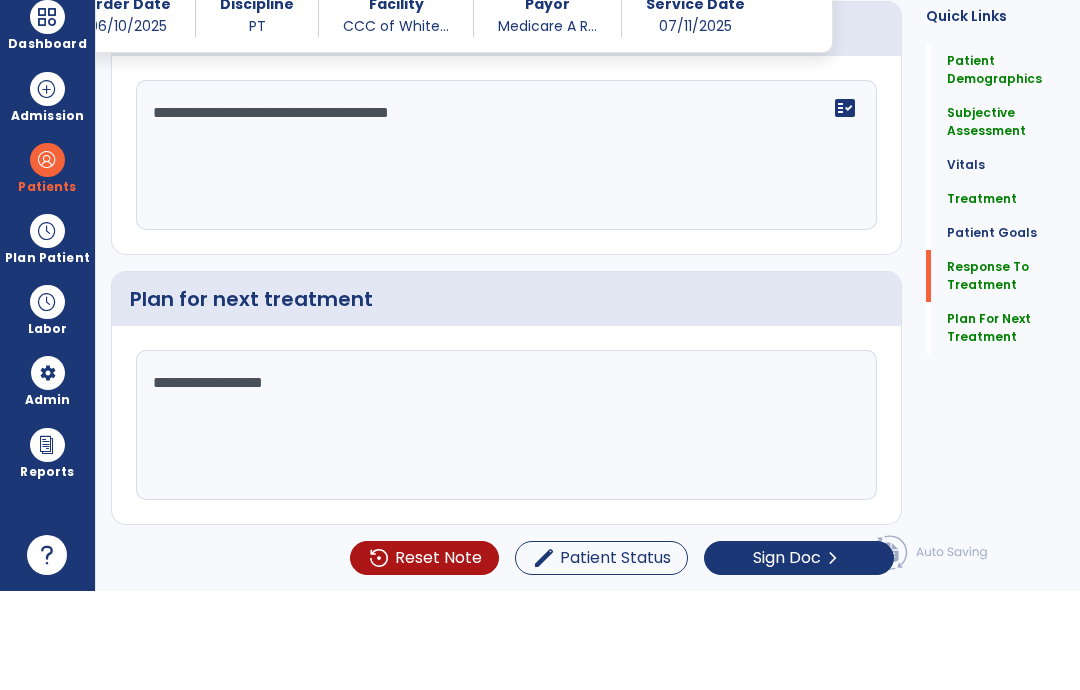 scroll, scrollTop: 3133, scrollLeft: 0, axis: vertical 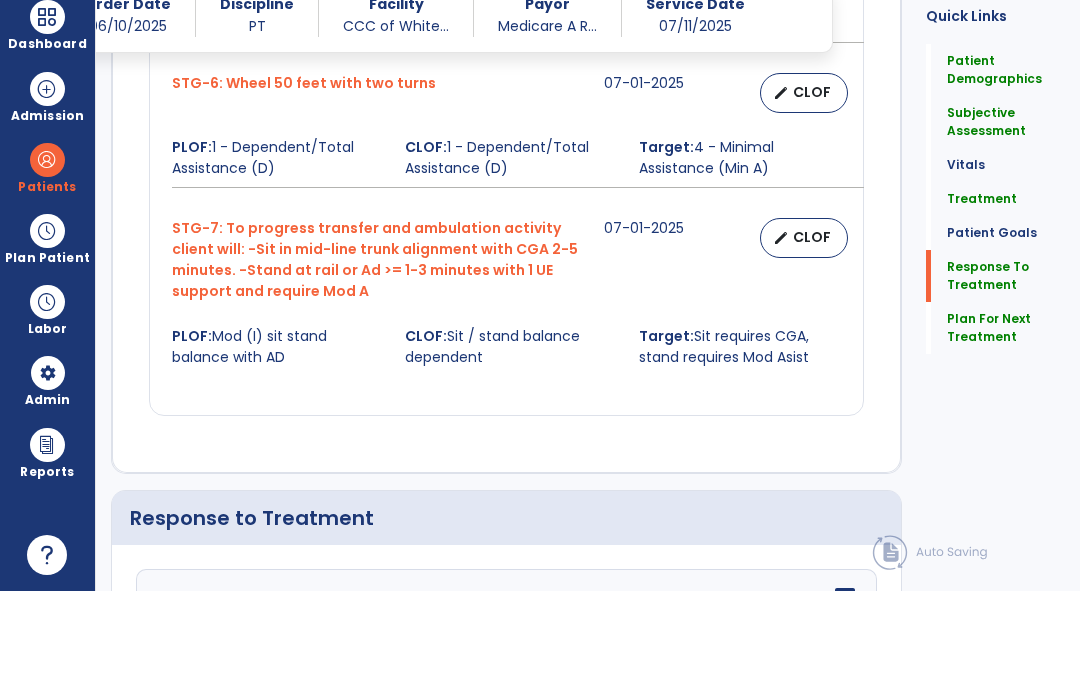 type on "**********" 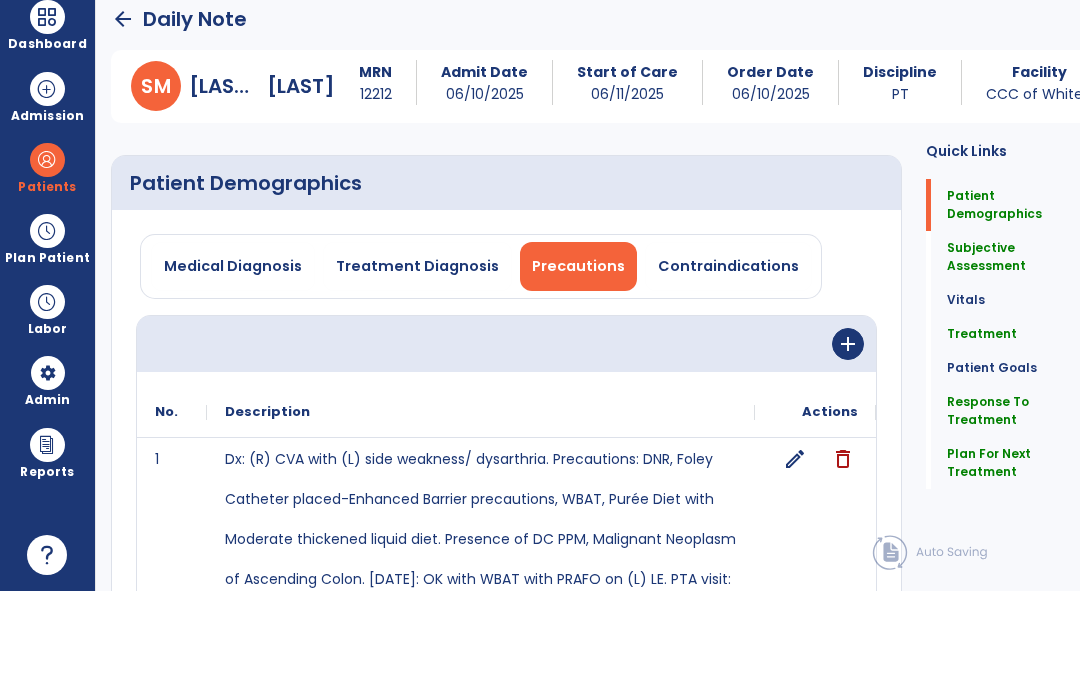 scroll, scrollTop: 0, scrollLeft: 0, axis: both 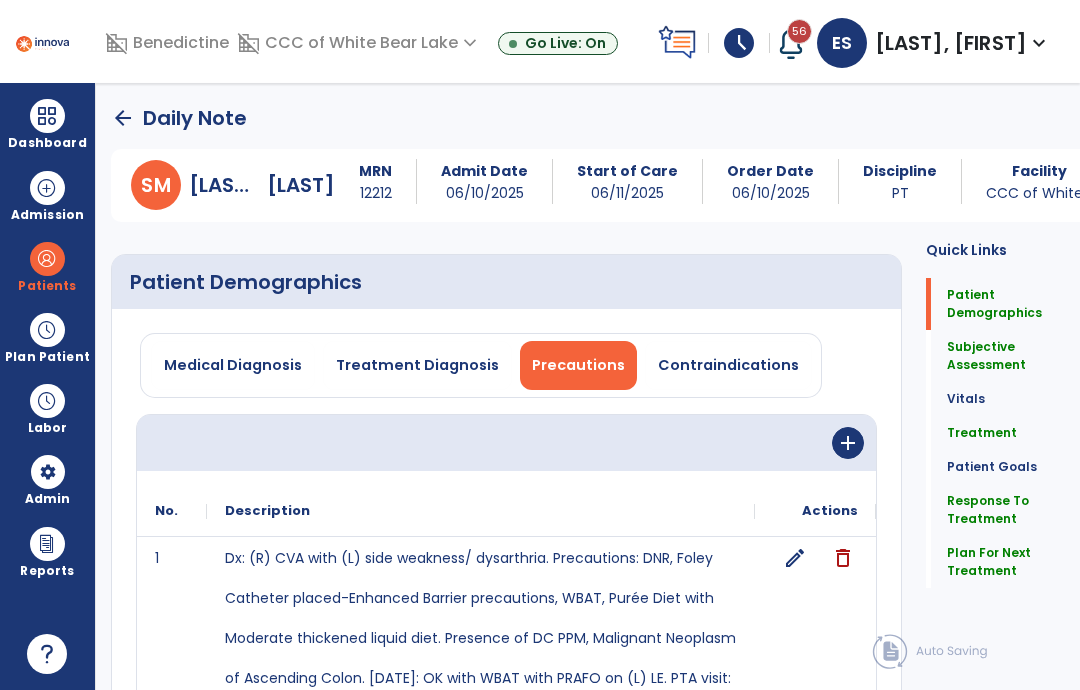 click on "arrow_back" 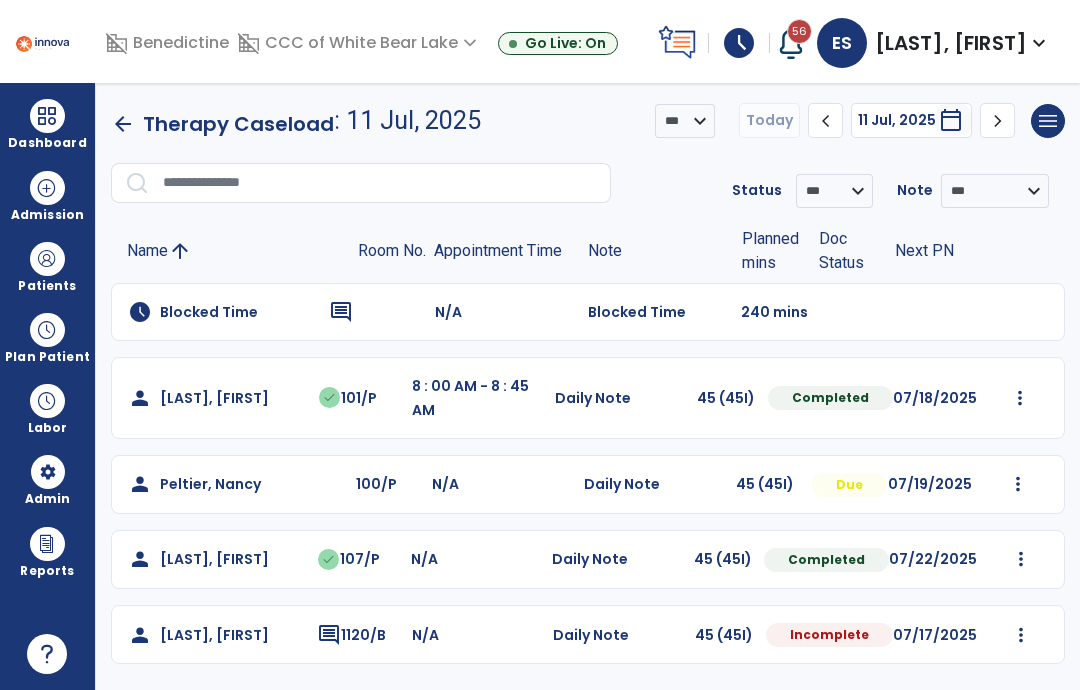 click at bounding box center (1020, 398) 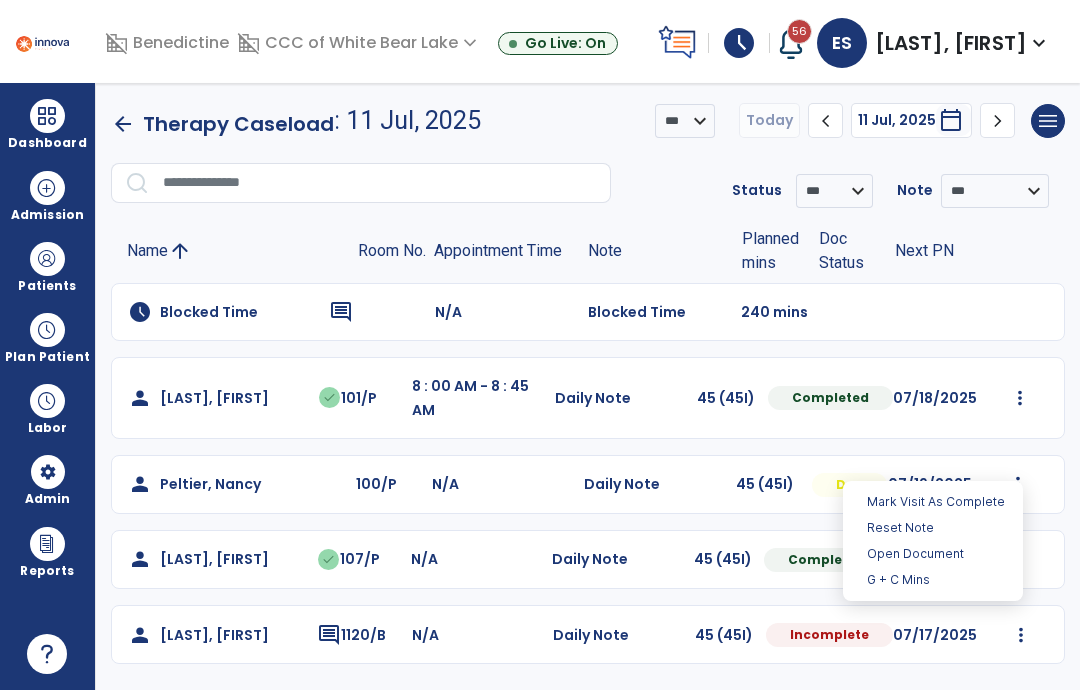 click on "Open Document" at bounding box center [933, 554] 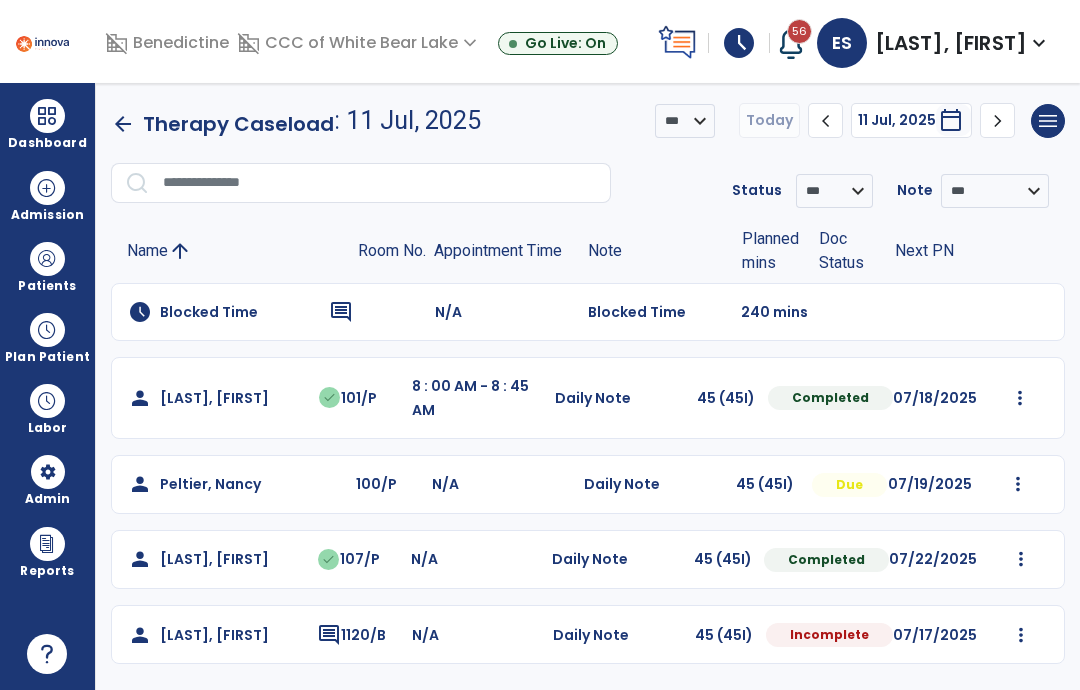 select on "*" 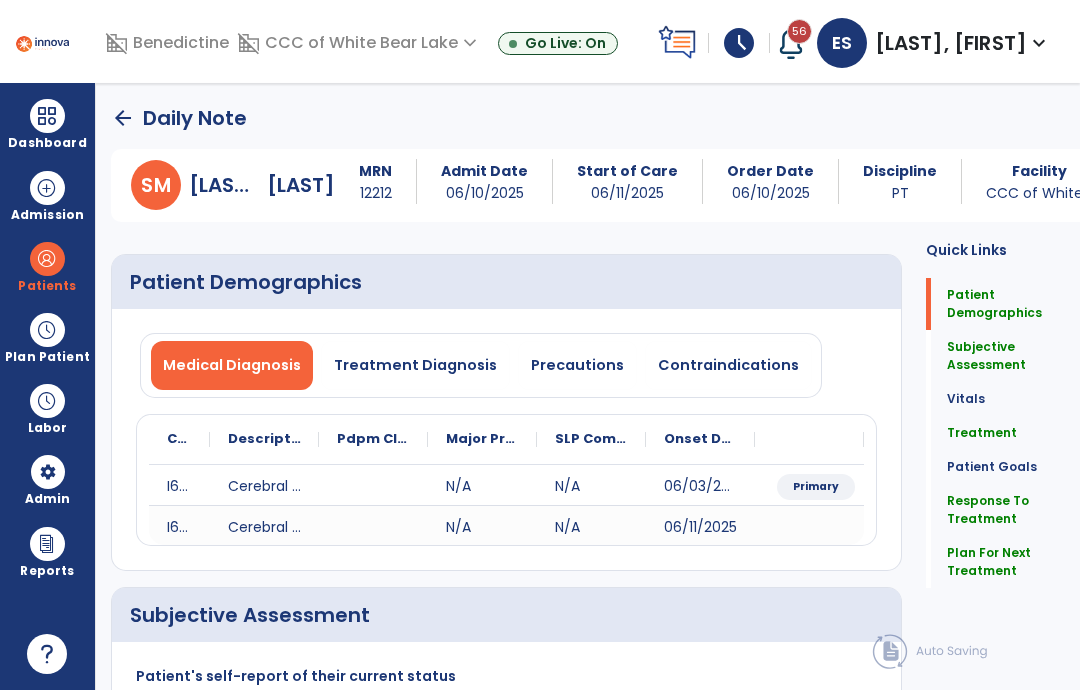 click on "Precautions" at bounding box center [577, 365] 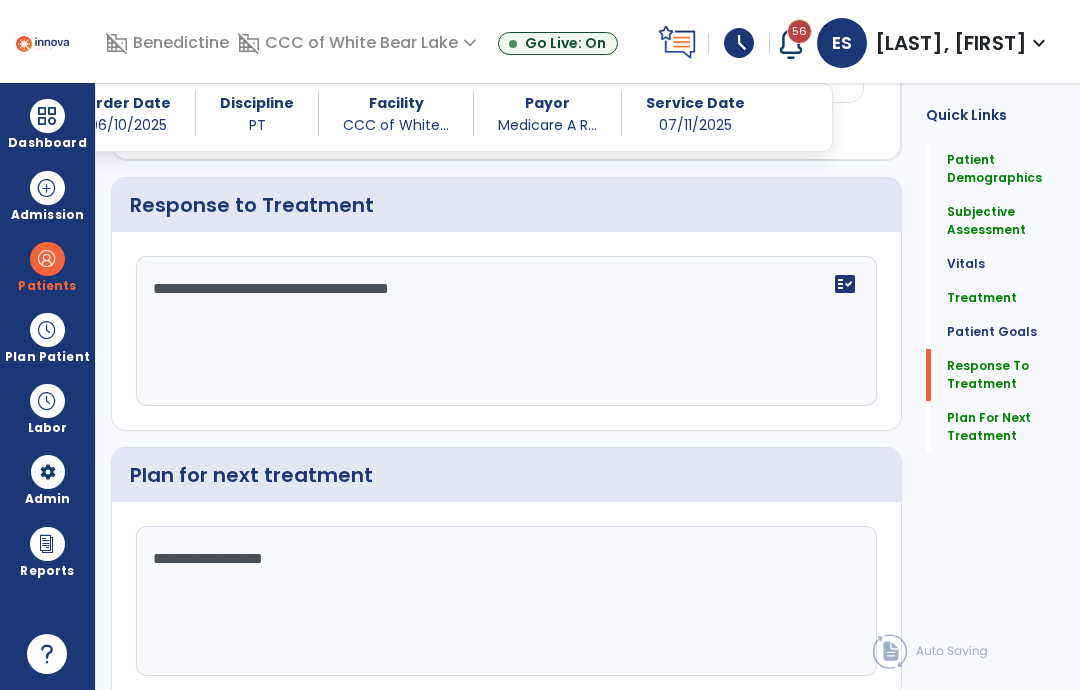 scroll, scrollTop: 3543, scrollLeft: 0, axis: vertical 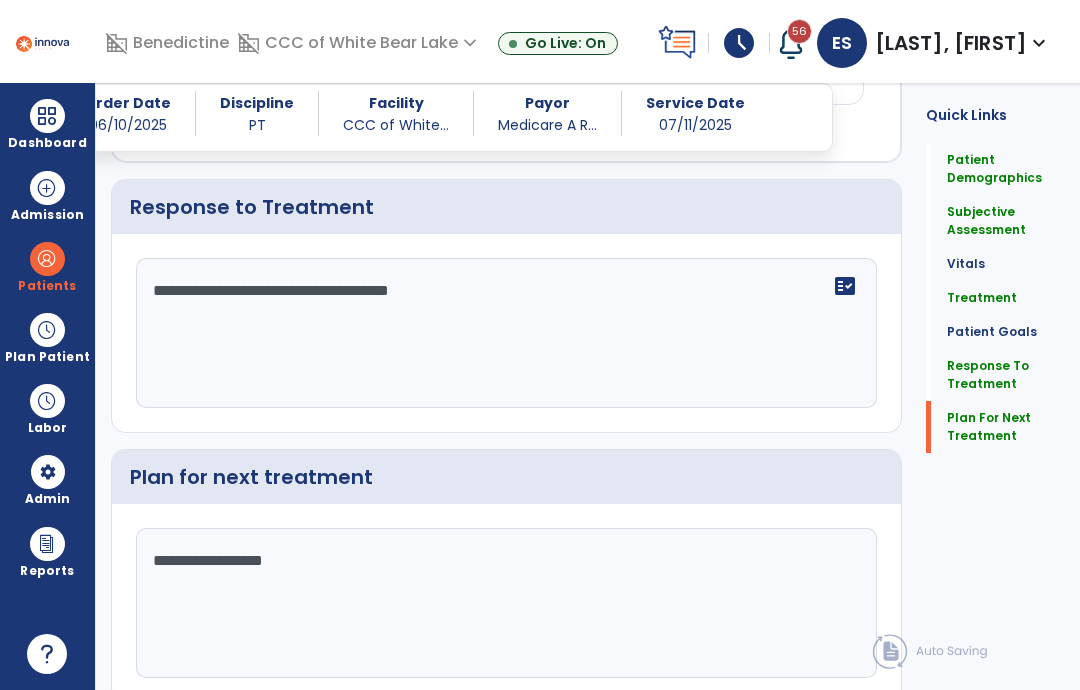 click on "Plan For Next Treatment" 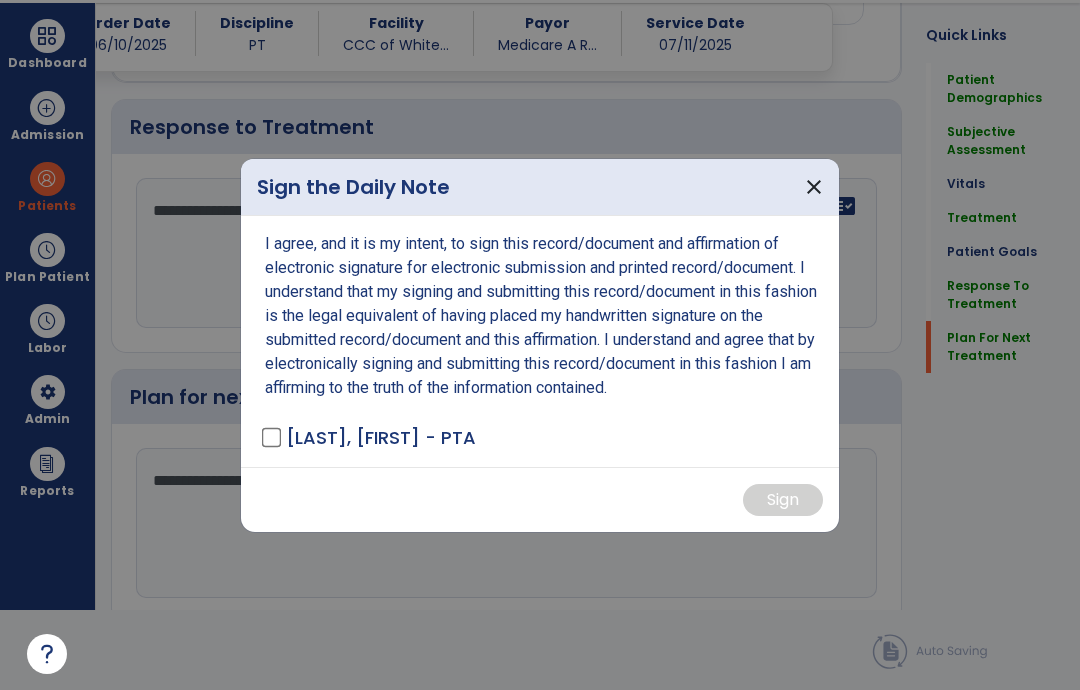 scroll, scrollTop: 0, scrollLeft: 0, axis: both 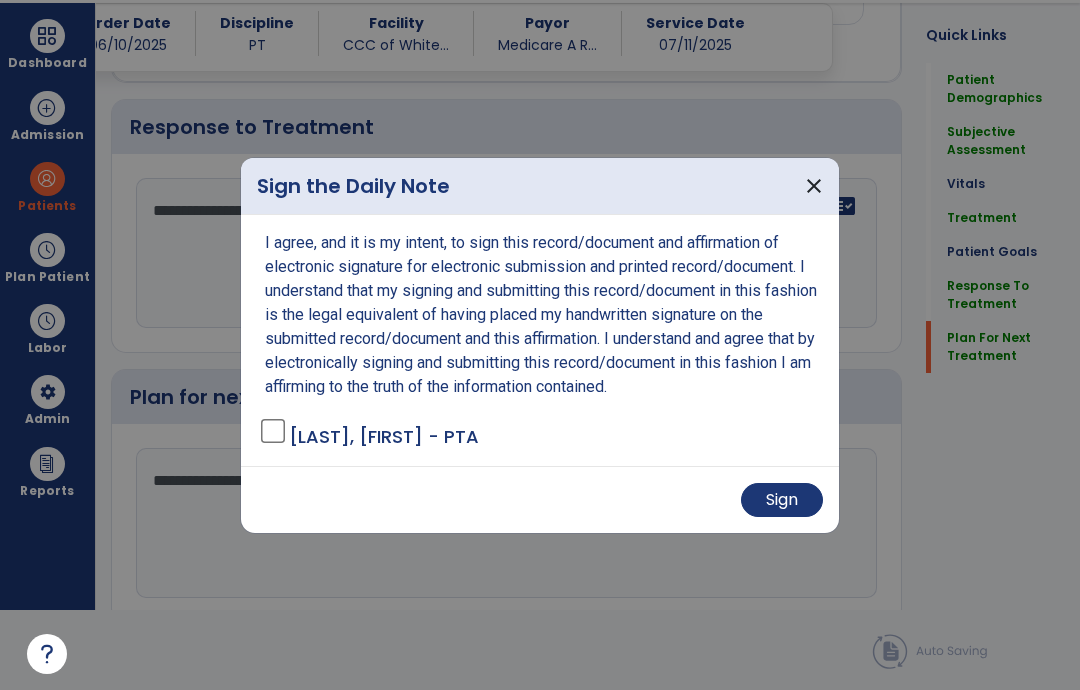 click on "Sign" at bounding box center (782, 500) 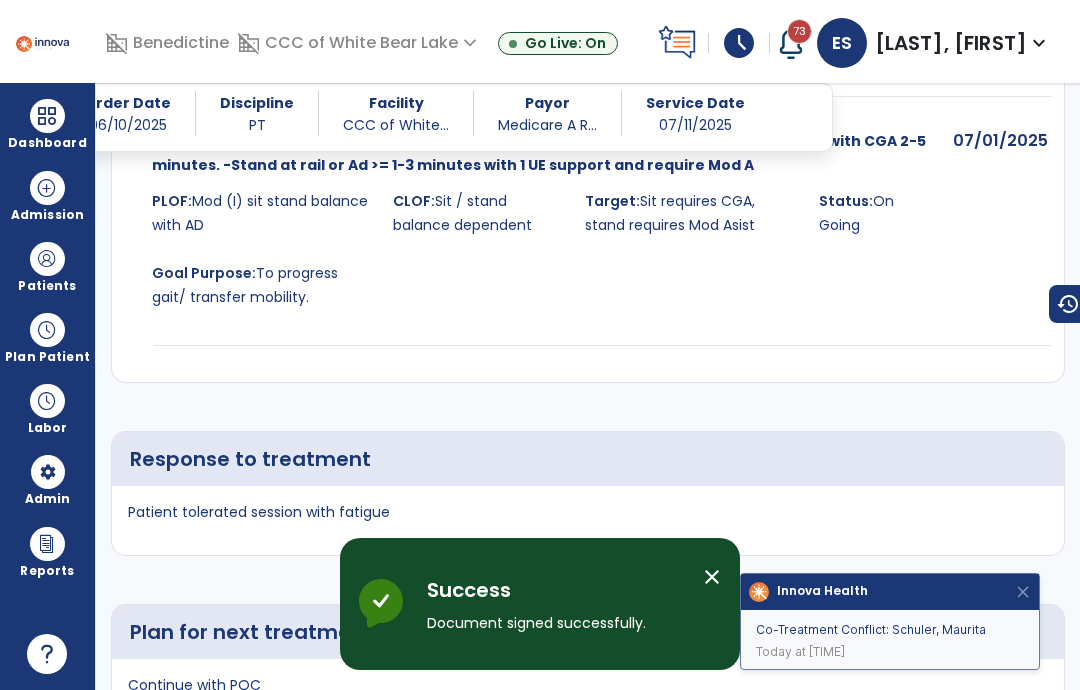 scroll, scrollTop: 80, scrollLeft: 0, axis: vertical 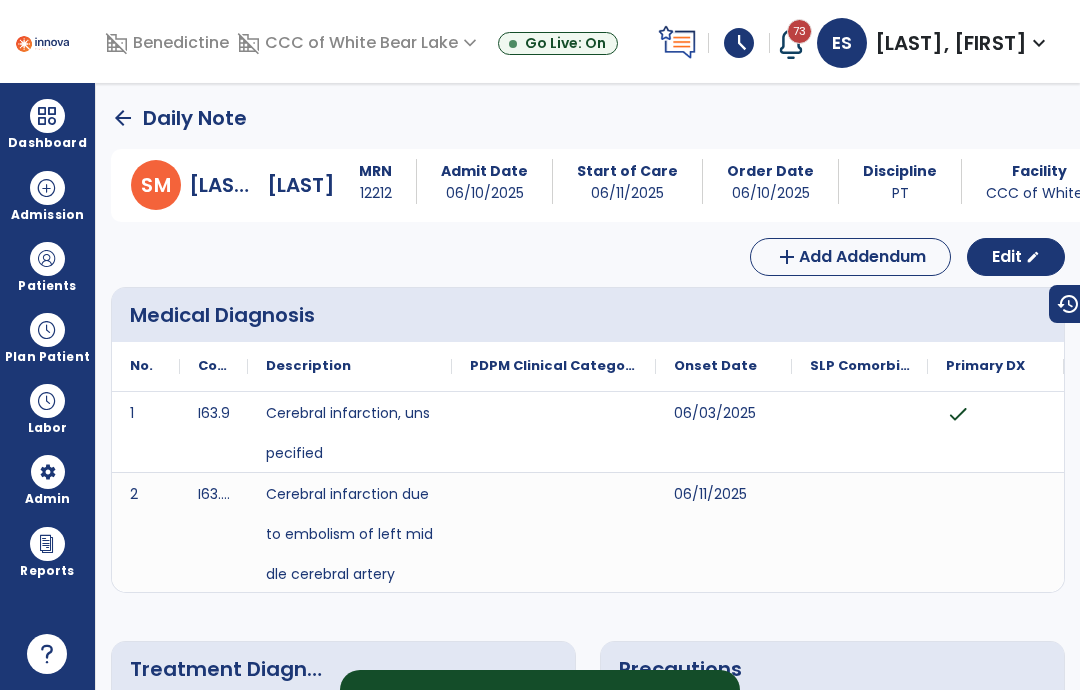 click on "arrow_back" 